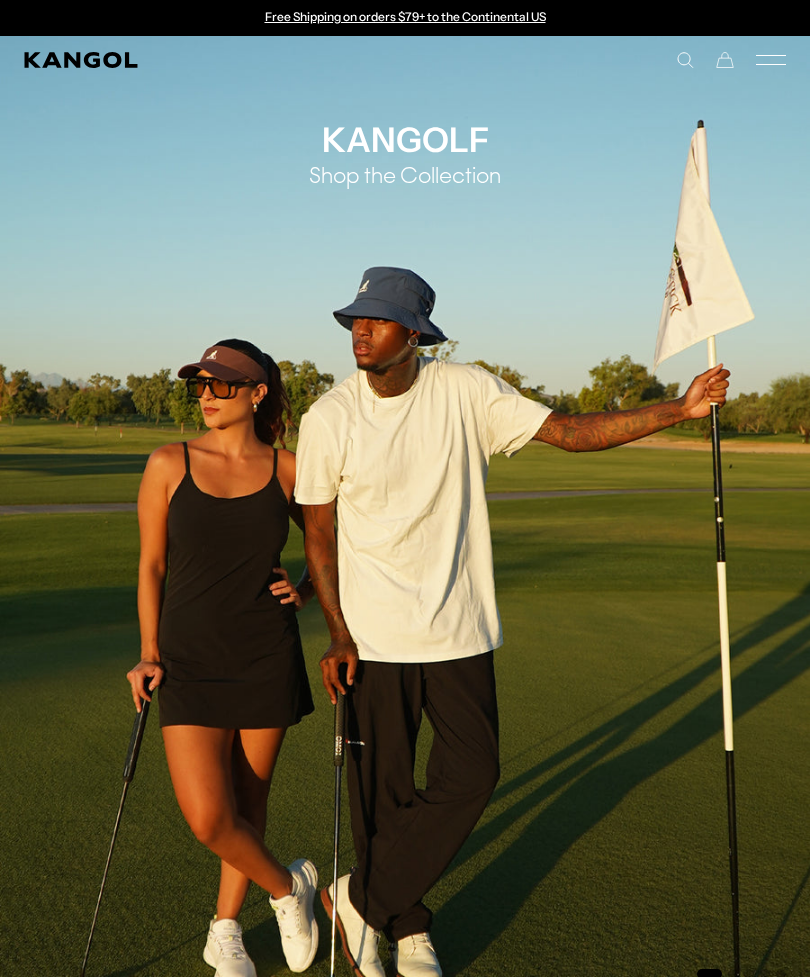 scroll, scrollTop: 0, scrollLeft: 0, axis: both 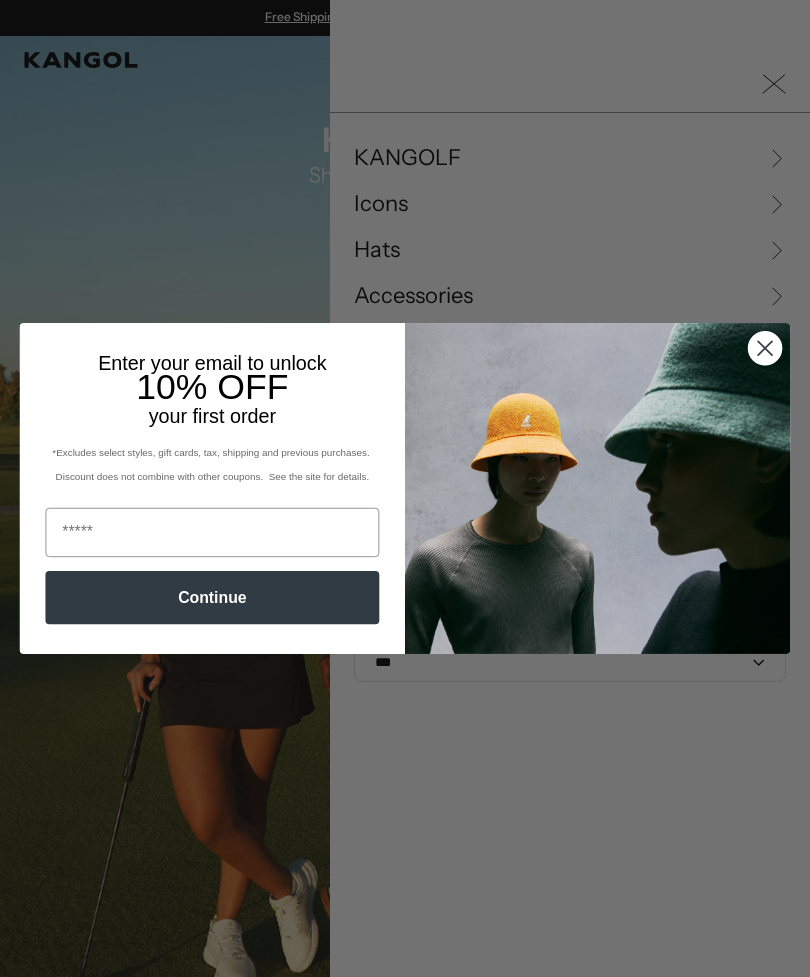 click 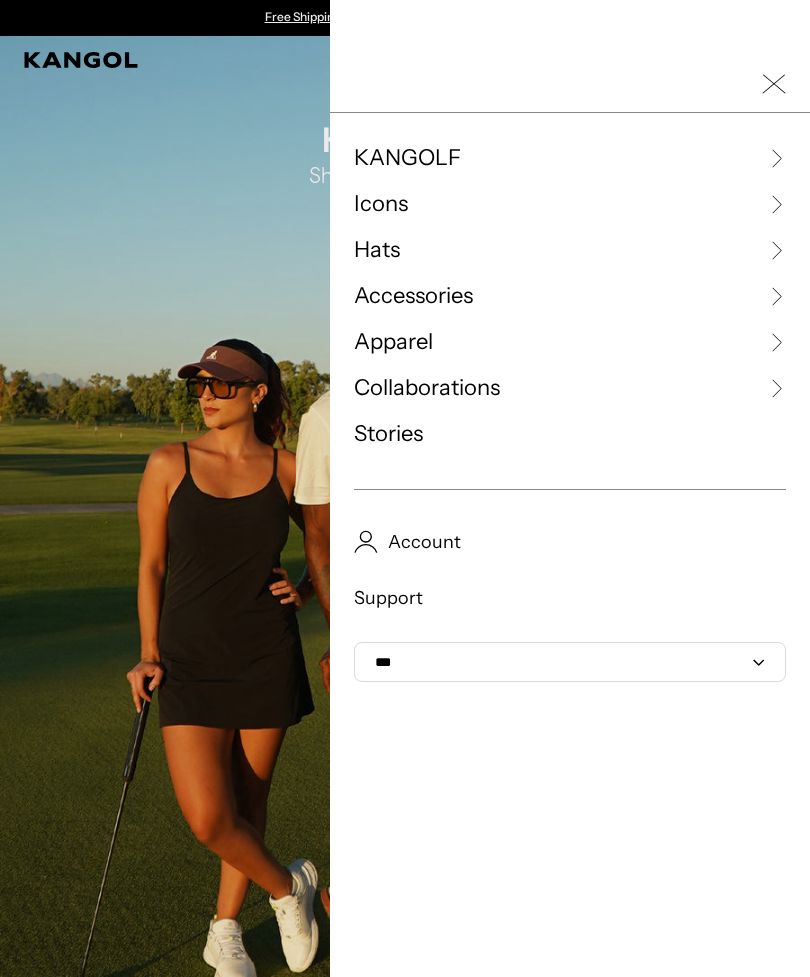 click on "Hats" at bounding box center (377, 250) 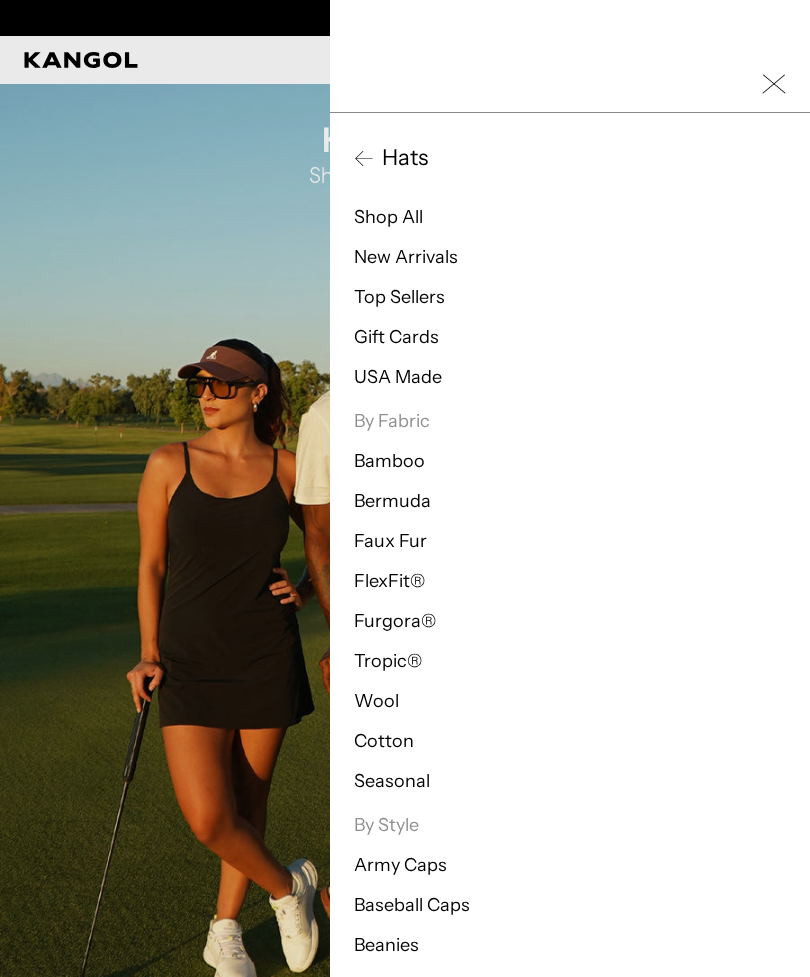scroll, scrollTop: 0, scrollLeft: 412, axis: horizontal 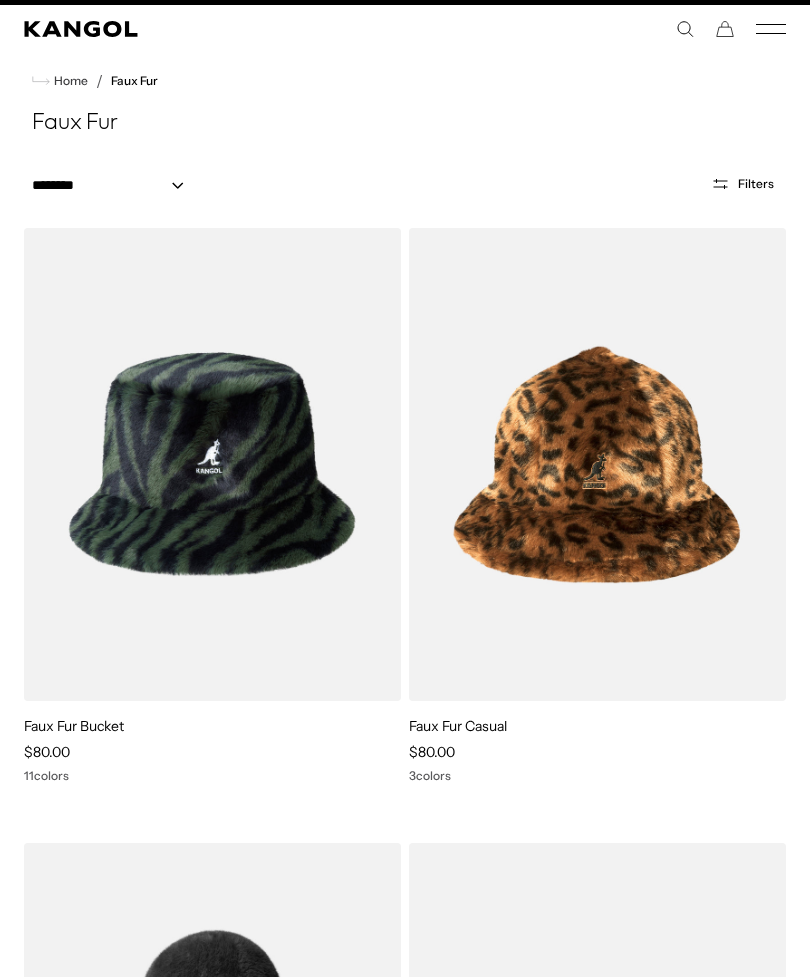 click at bounding box center [0, 0] 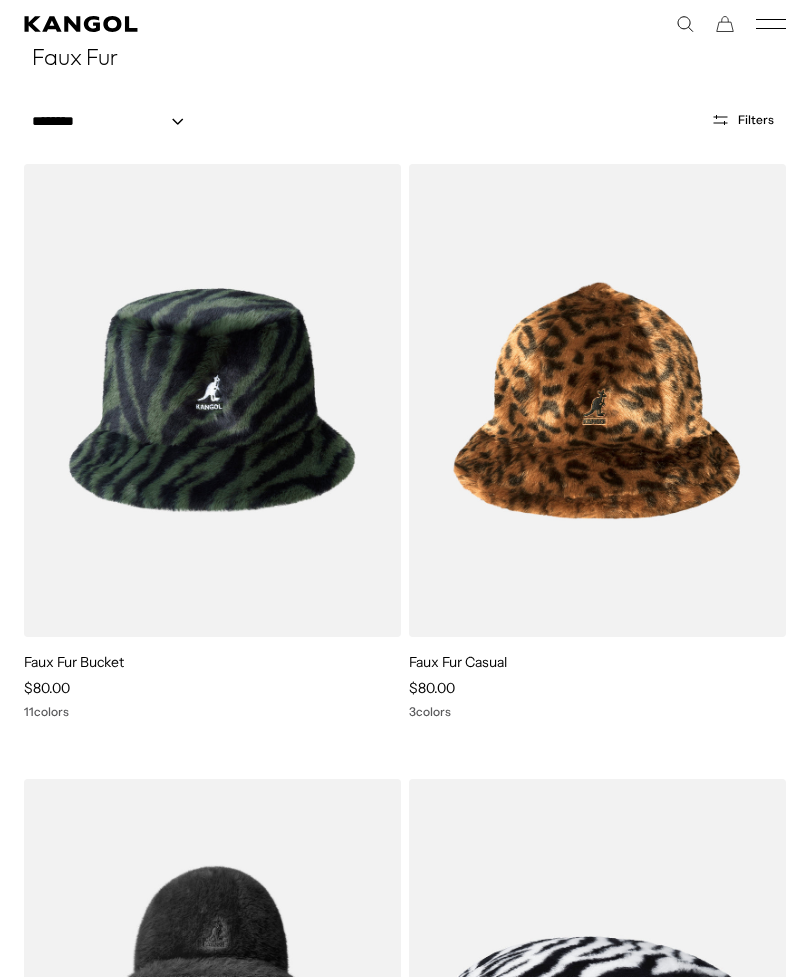 scroll, scrollTop: 149, scrollLeft: 0, axis: vertical 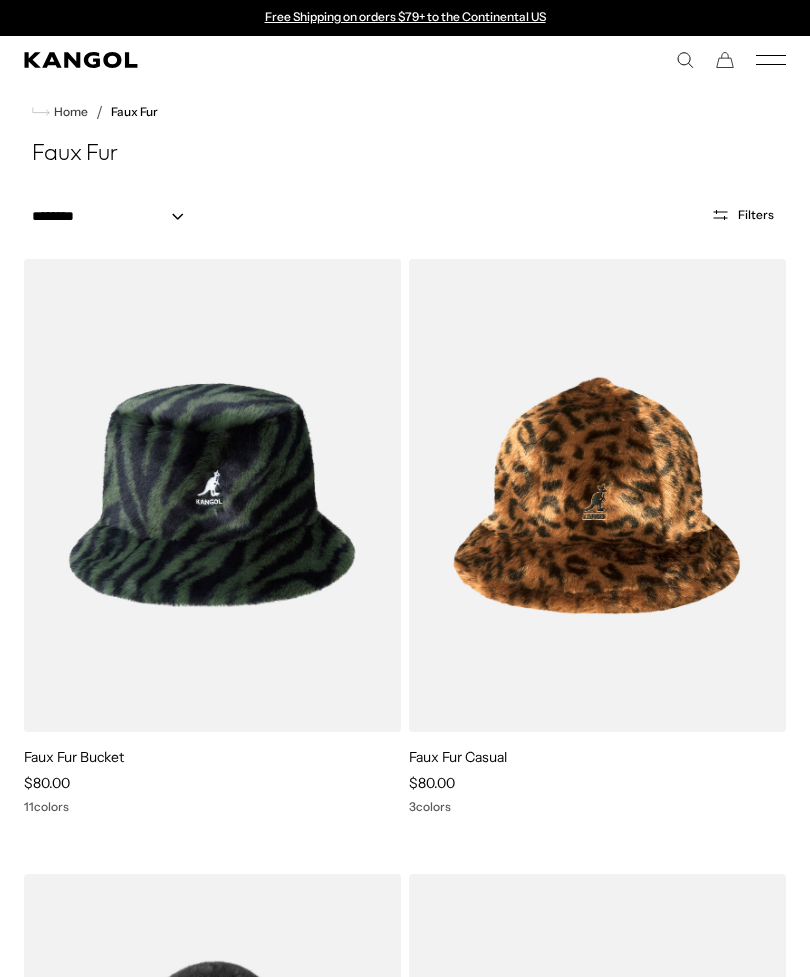 click 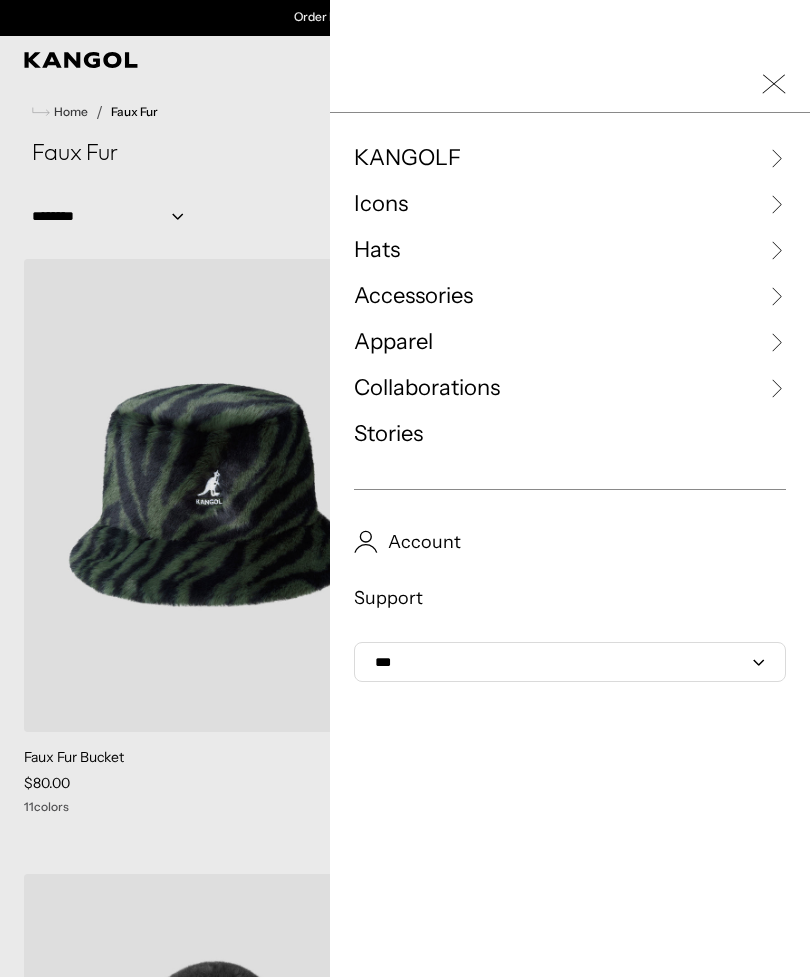 click on "Hats" at bounding box center [570, 250] 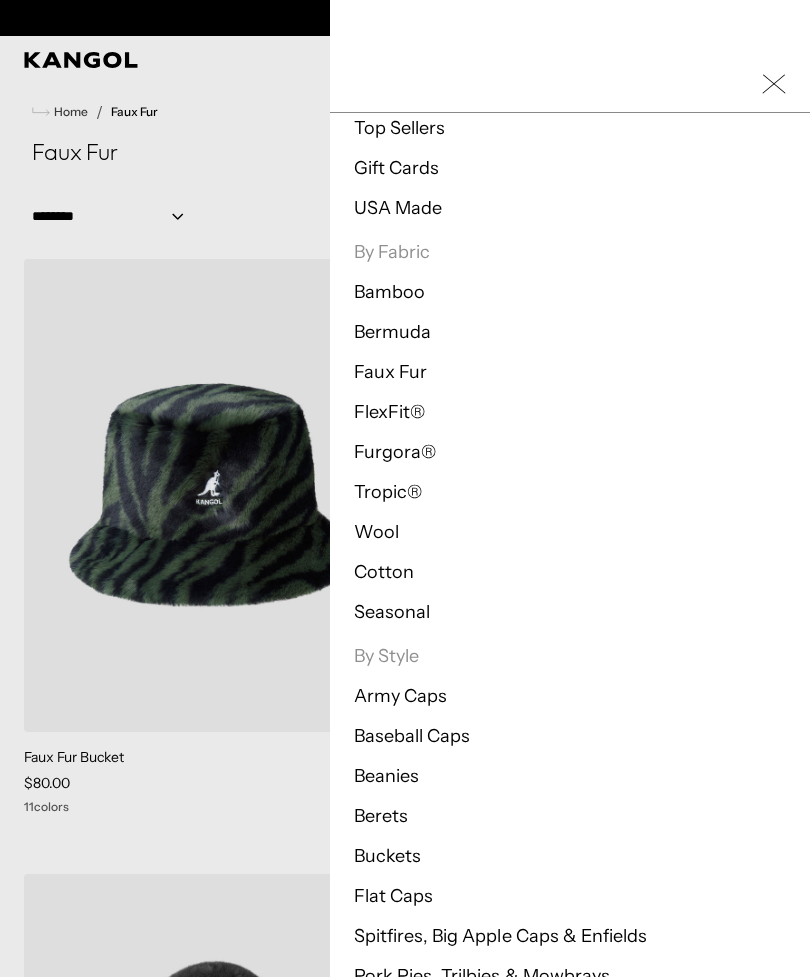 scroll, scrollTop: 0, scrollLeft: 412, axis: horizontal 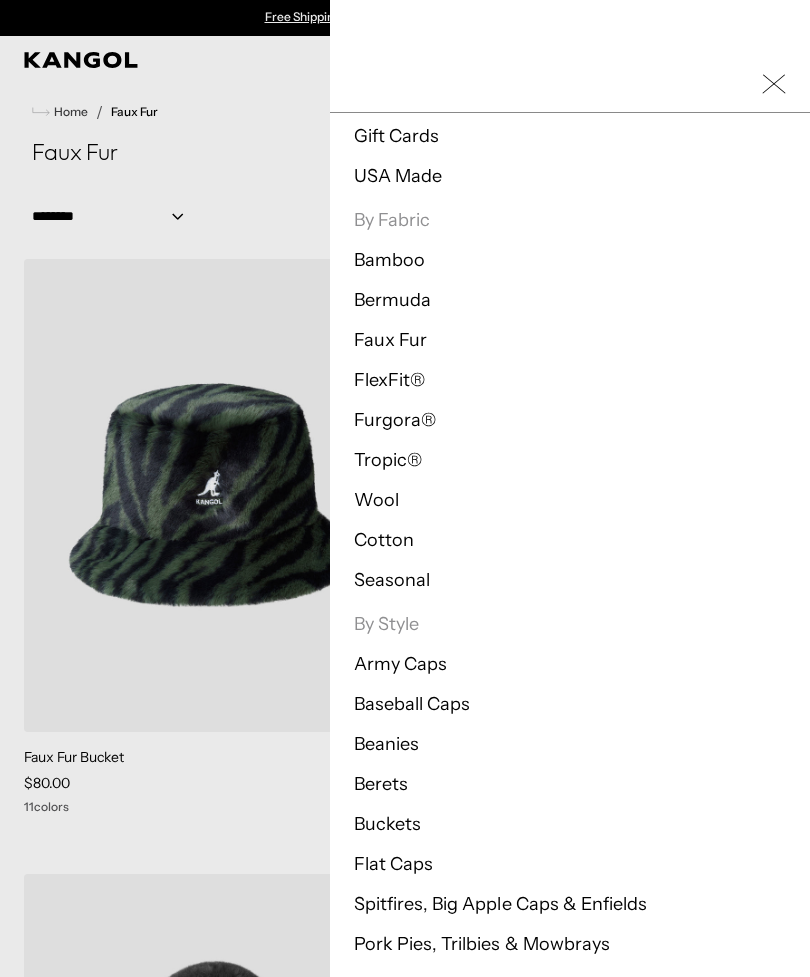 click on "Buckets" at bounding box center (387, 824) 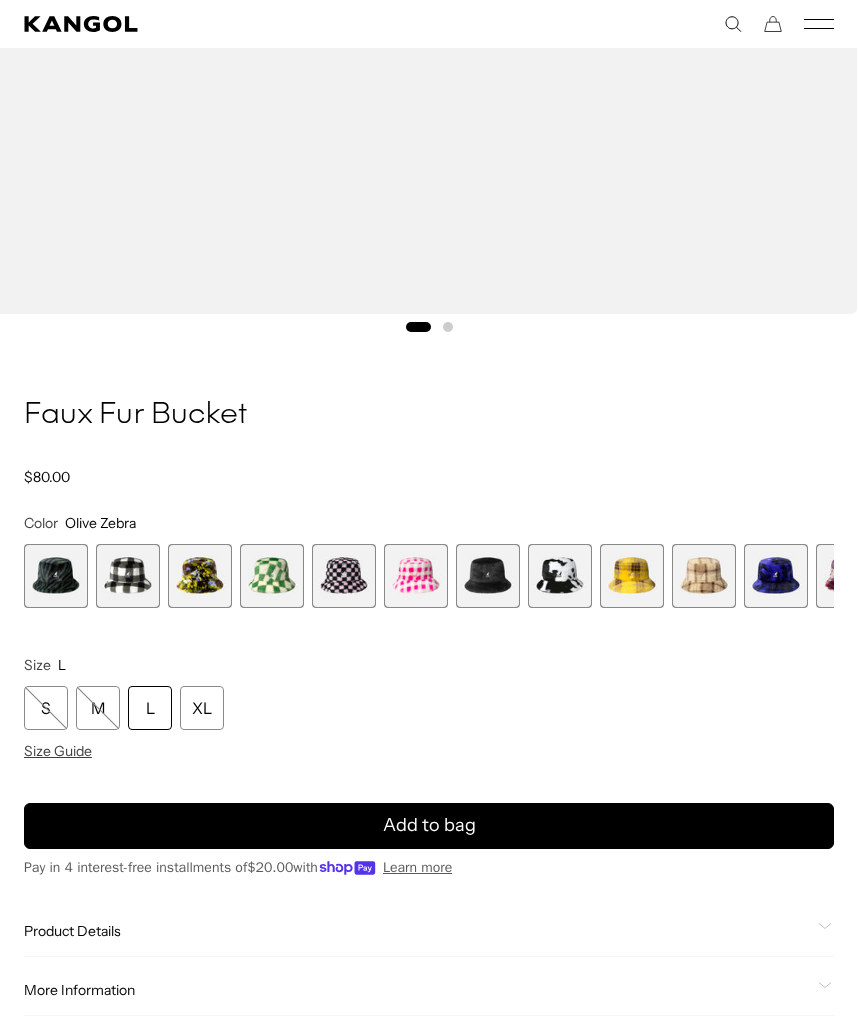 scroll, scrollTop: 947, scrollLeft: 0, axis: vertical 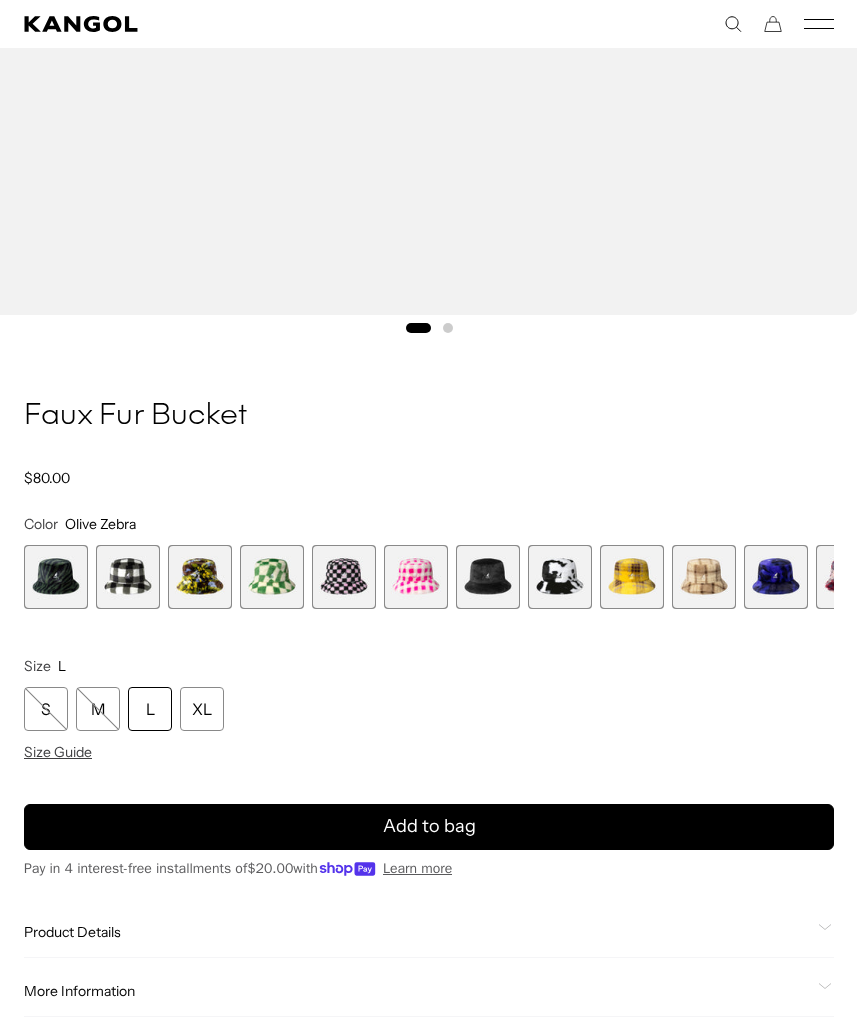 click at bounding box center [632, 577] 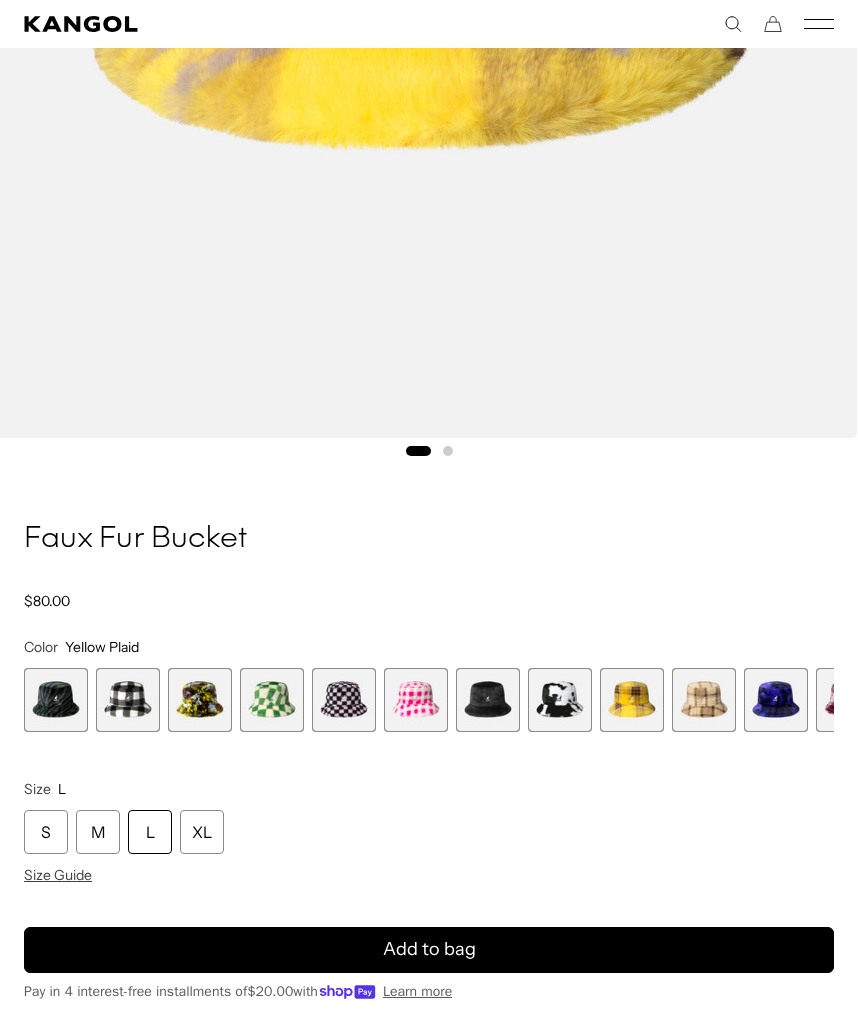 scroll, scrollTop: 822, scrollLeft: 0, axis: vertical 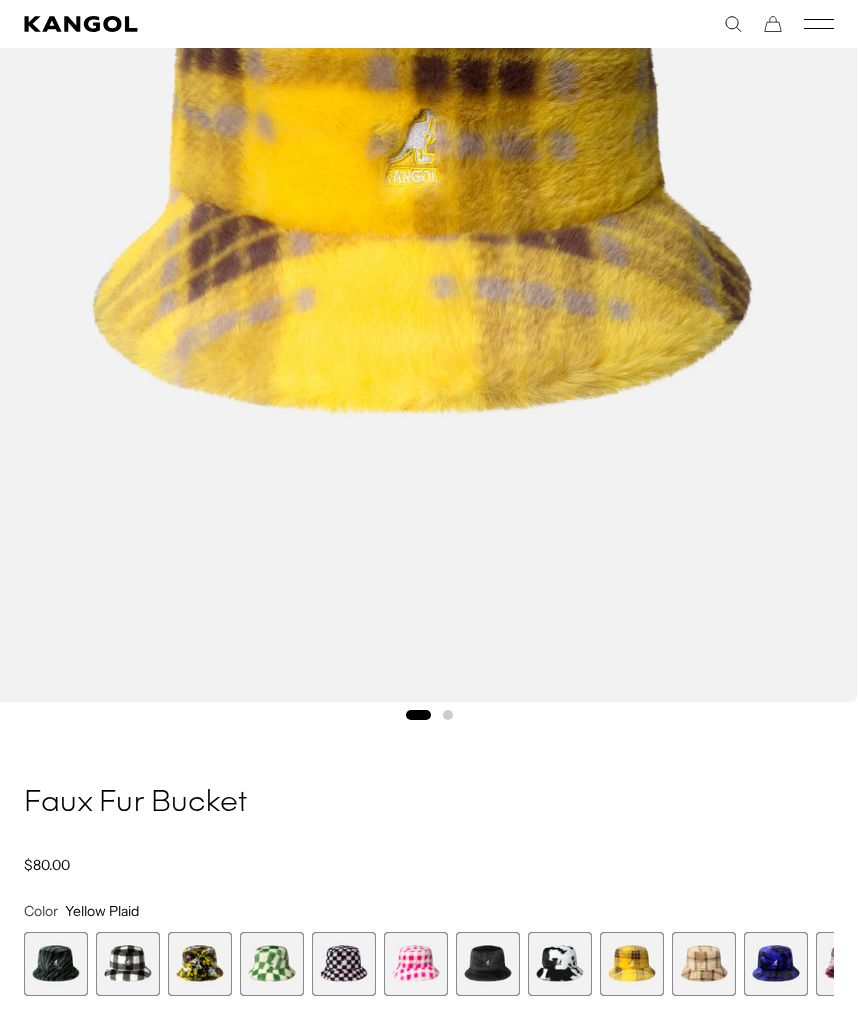 click at bounding box center (776, 964) 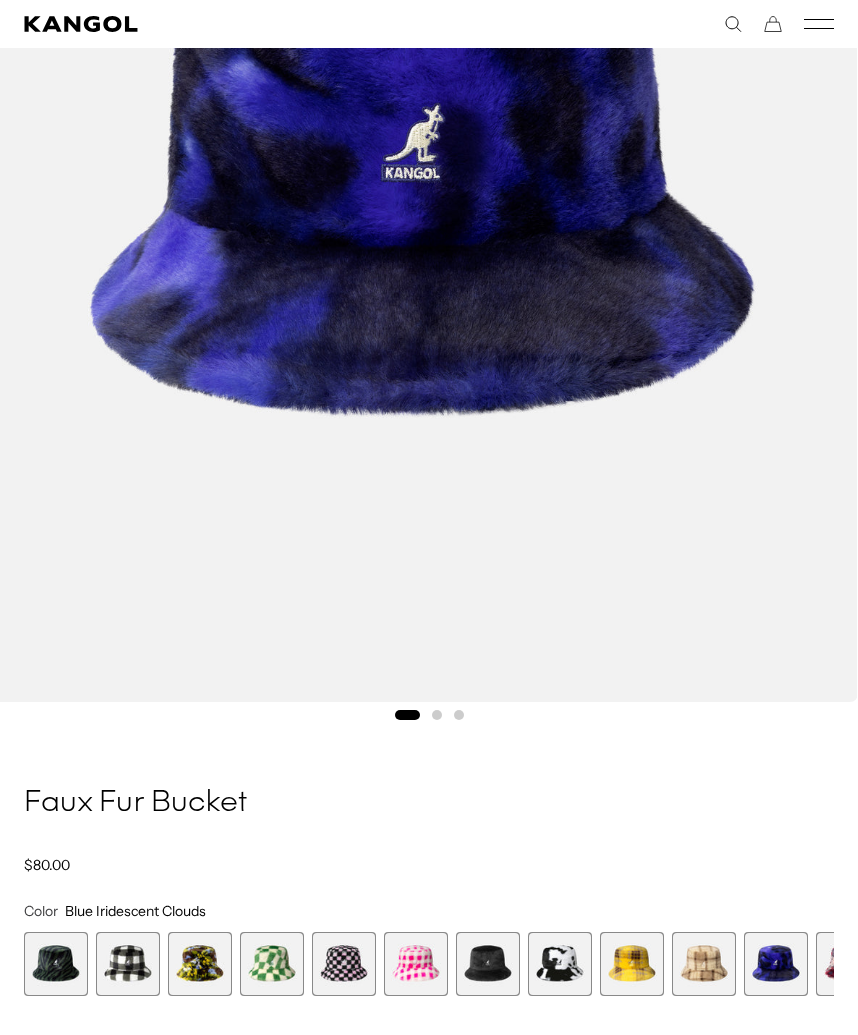 scroll, scrollTop: 535, scrollLeft: 0, axis: vertical 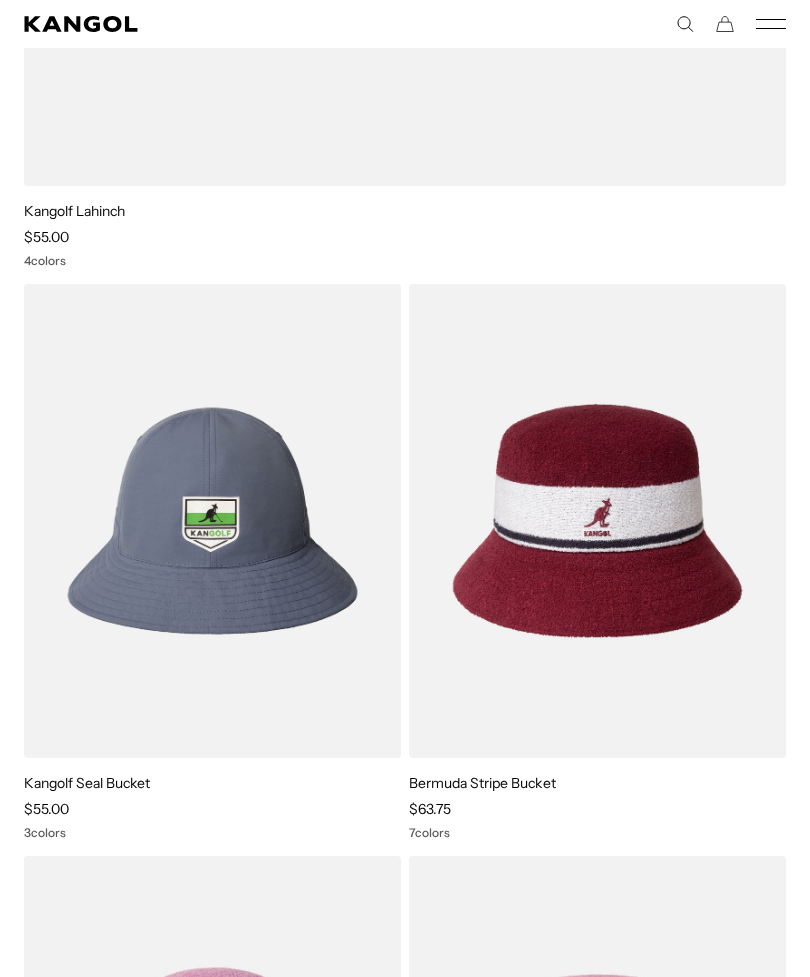 click at bounding box center [0, 0] 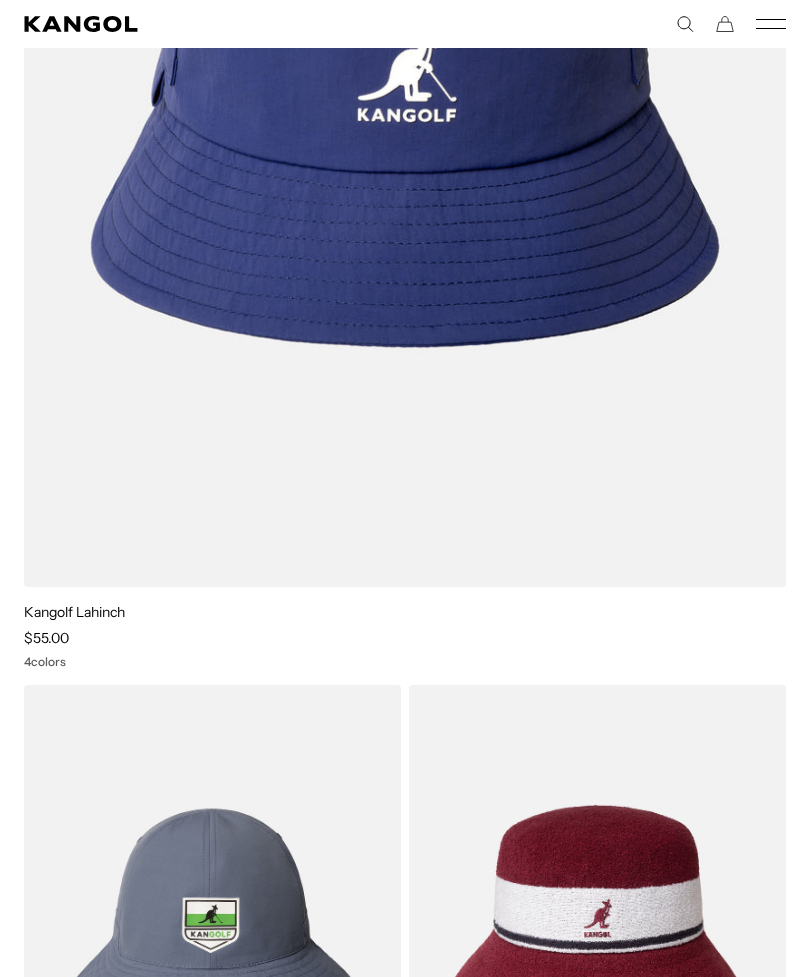 scroll, scrollTop: 6022, scrollLeft: 0, axis: vertical 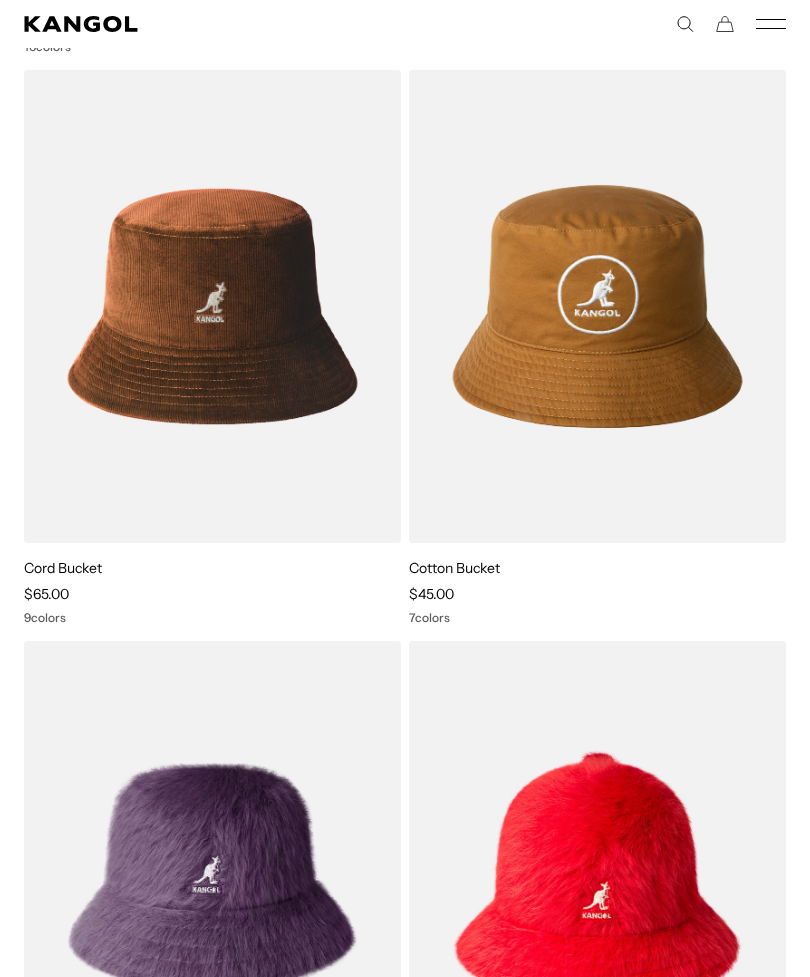 click at bounding box center [0, 0] 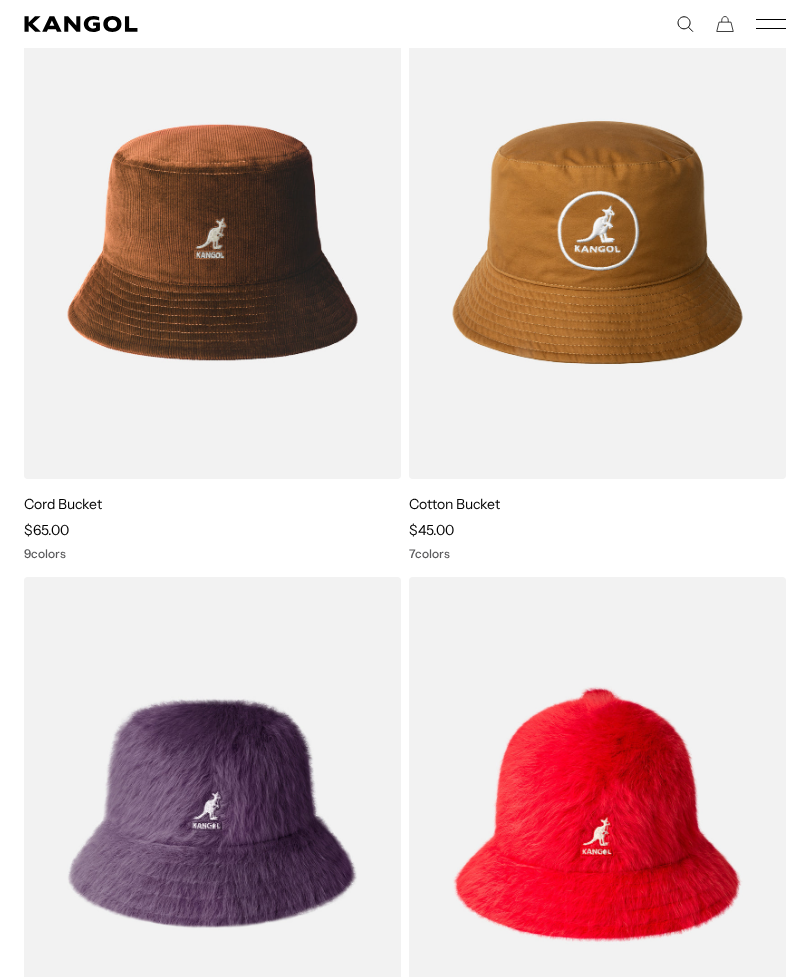scroll, scrollTop: 9442, scrollLeft: 0, axis: vertical 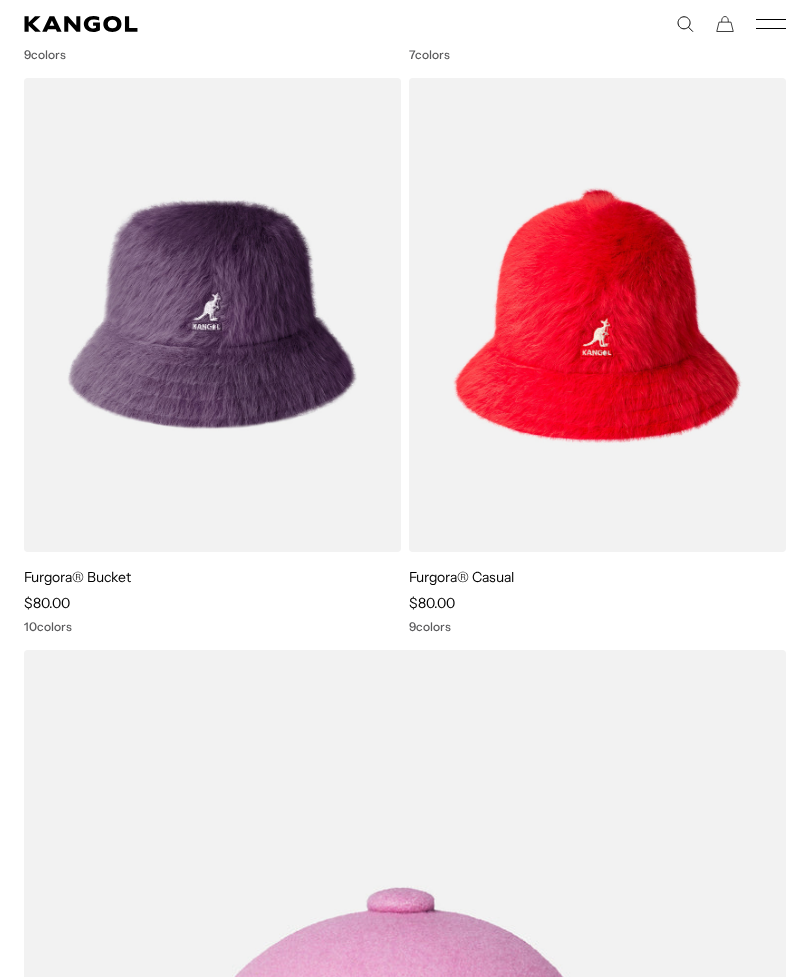click at bounding box center [0, 0] 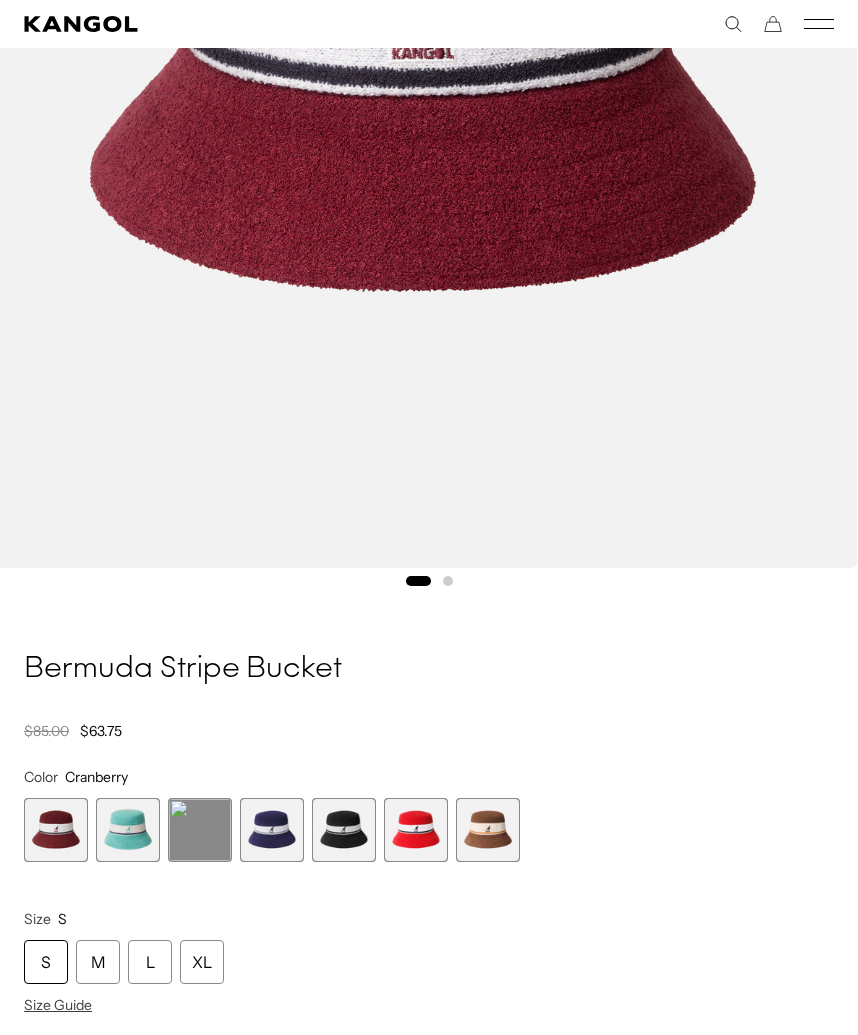scroll, scrollTop: 695, scrollLeft: 0, axis: vertical 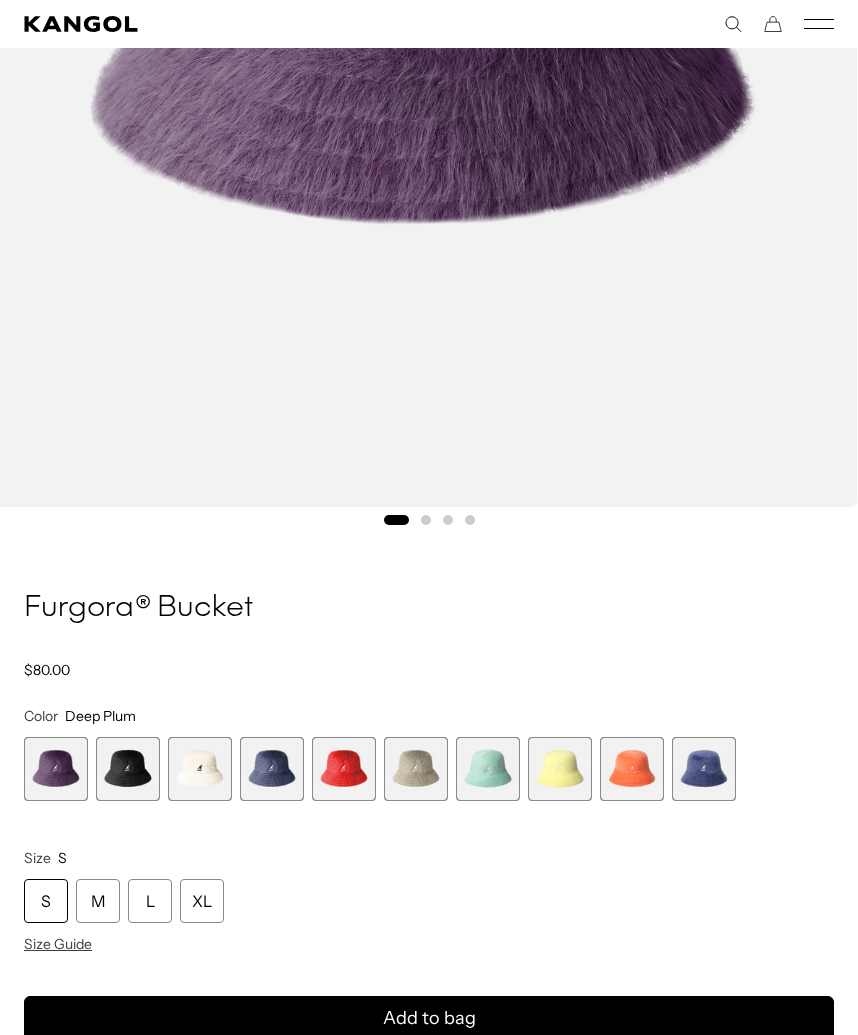 click at bounding box center [560, 769] 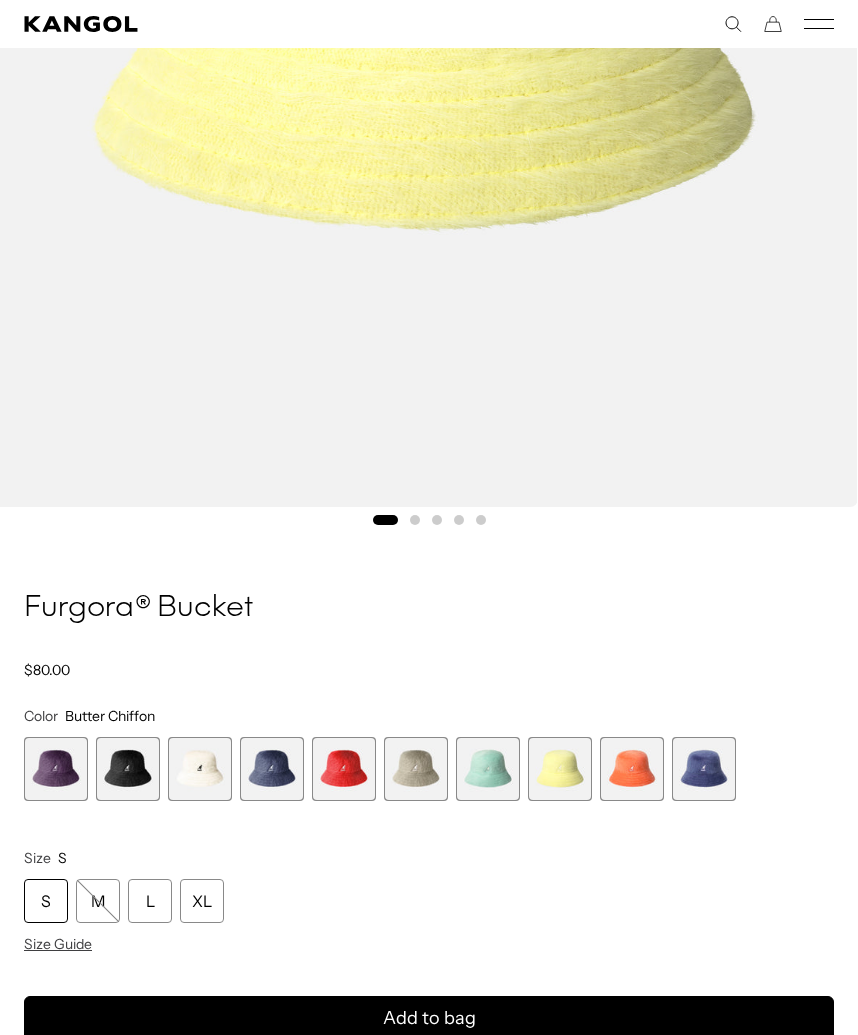 scroll, scrollTop: 0, scrollLeft: 412, axis: horizontal 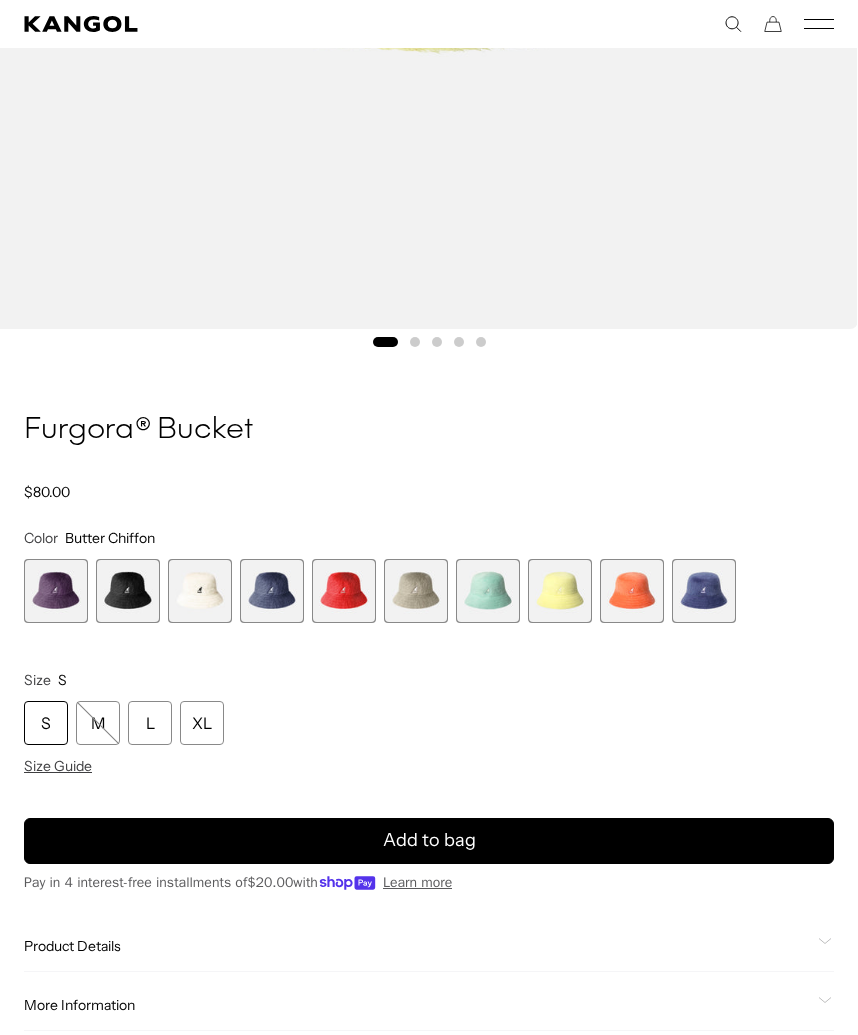 click at bounding box center [56, 591] 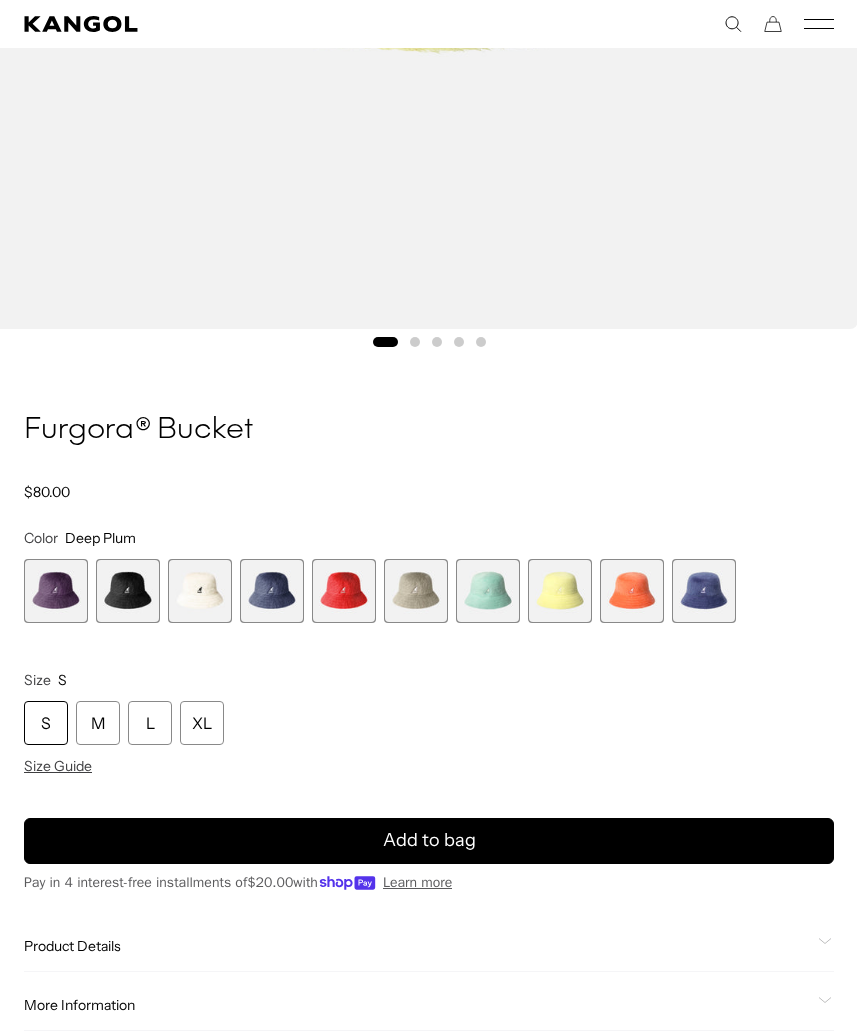 scroll, scrollTop: 0, scrollLeft: 0, axis: both 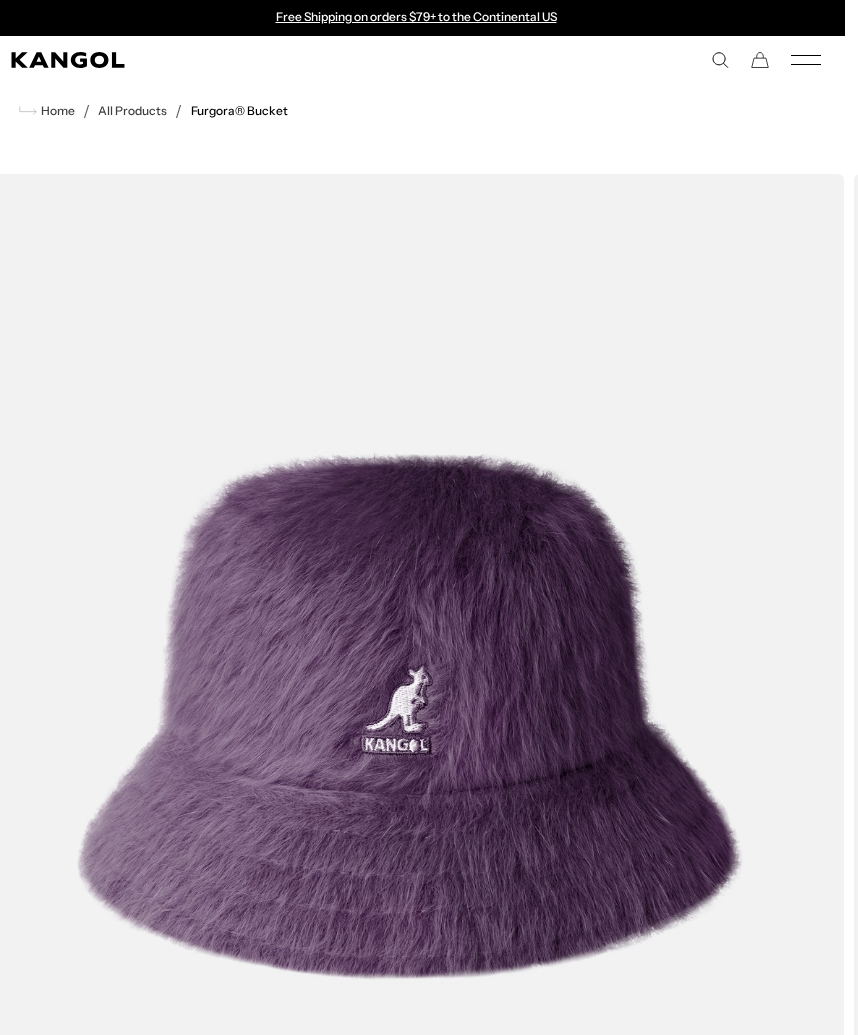 click on "KANGOLF
KANGOLF
Shop the KANGOLF Collection
Golf Accessories
All Golf
Icons
Icons" at bounding box center (416, 60) 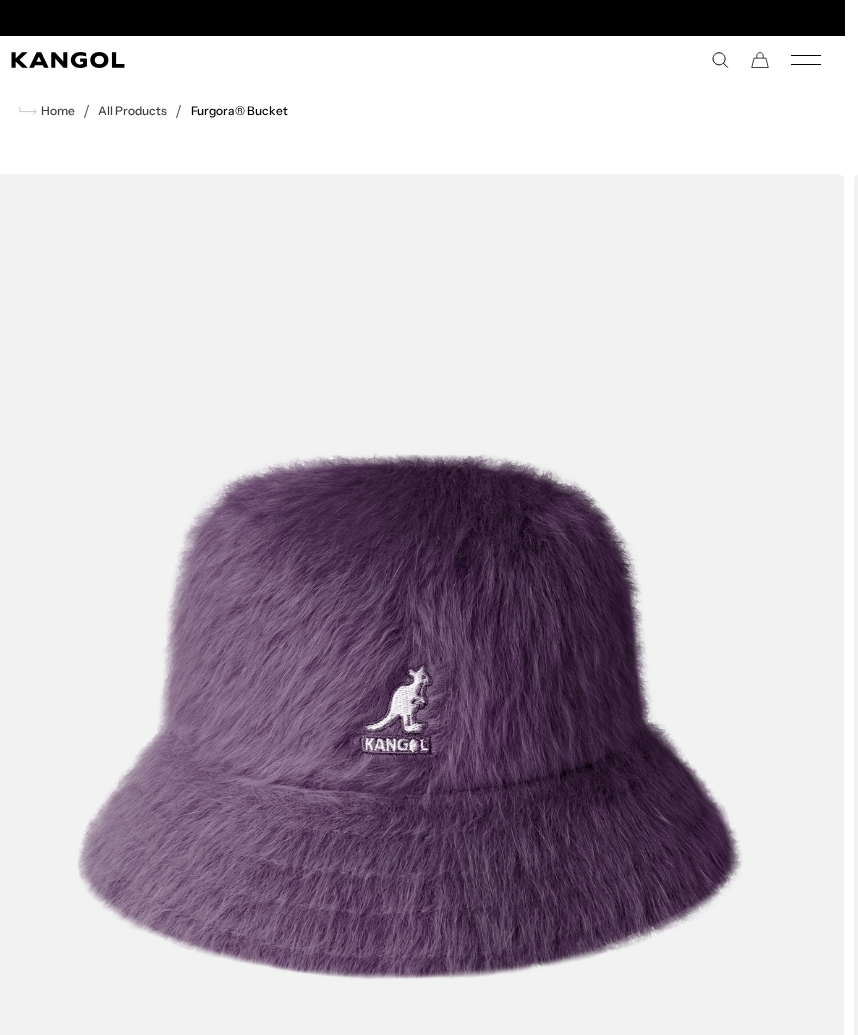 scroll, scrollTop: 0, scrollLeft: 412, axis: horizontal 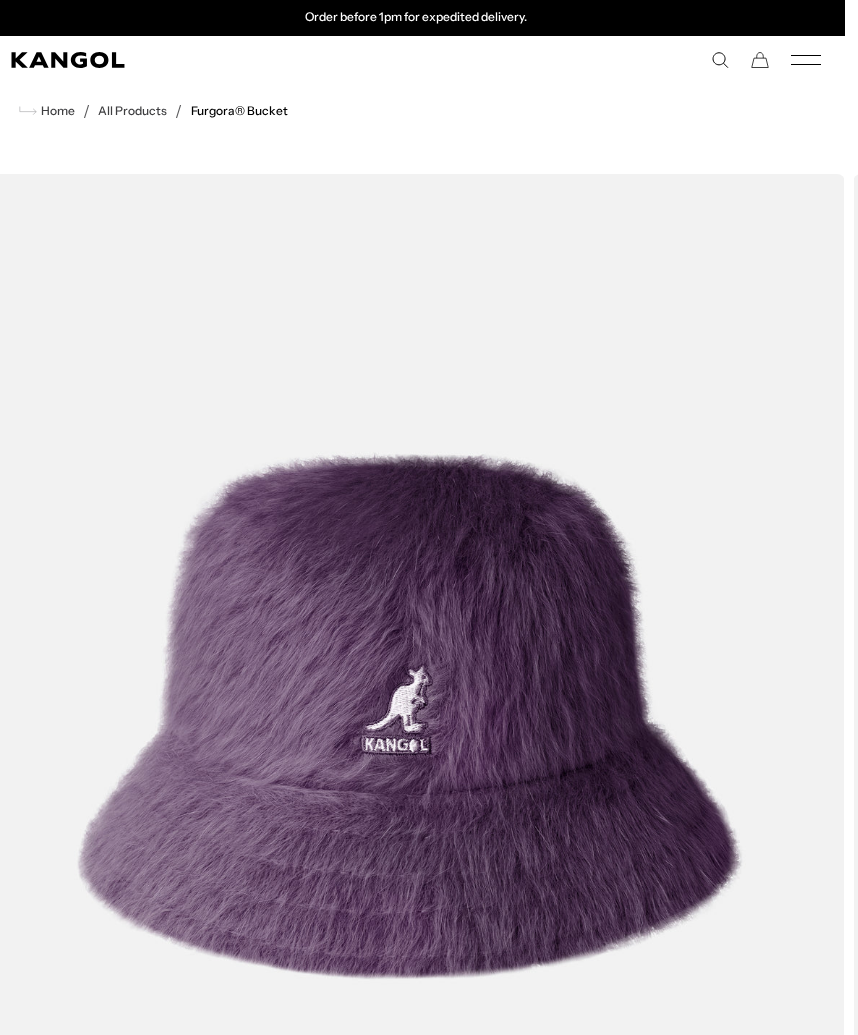 click 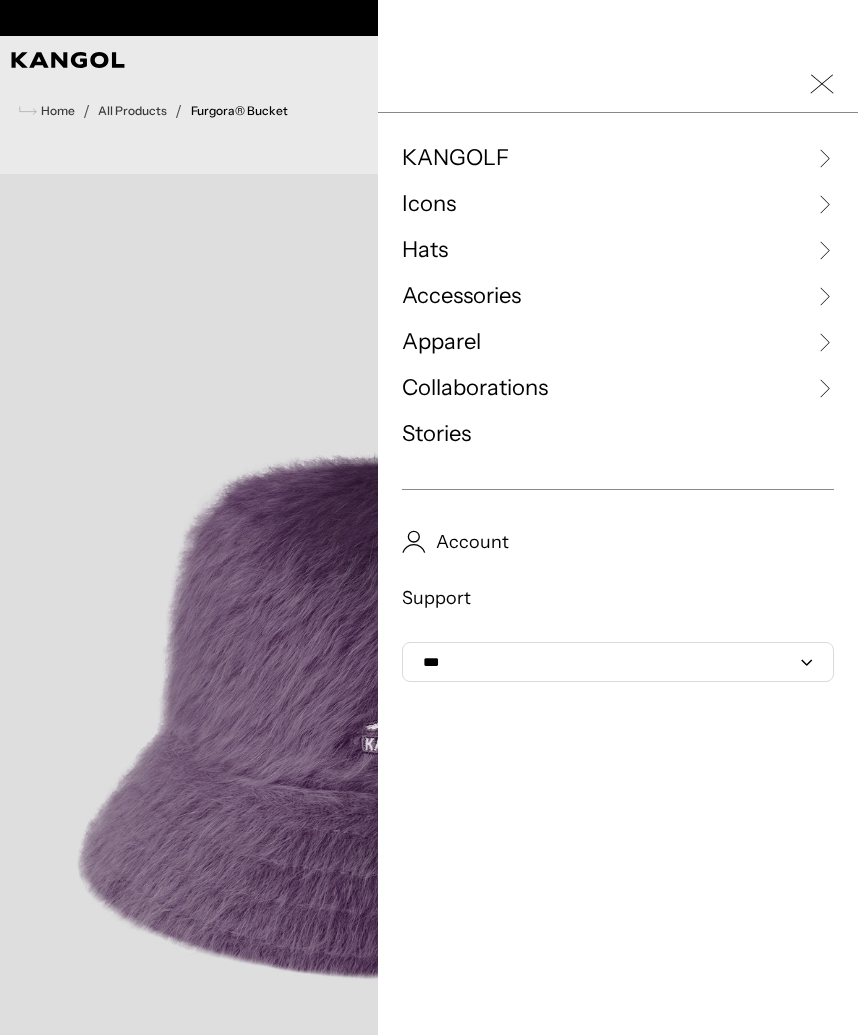 scroll, scrollTop: 0, scrollLeft: 0, axis: both 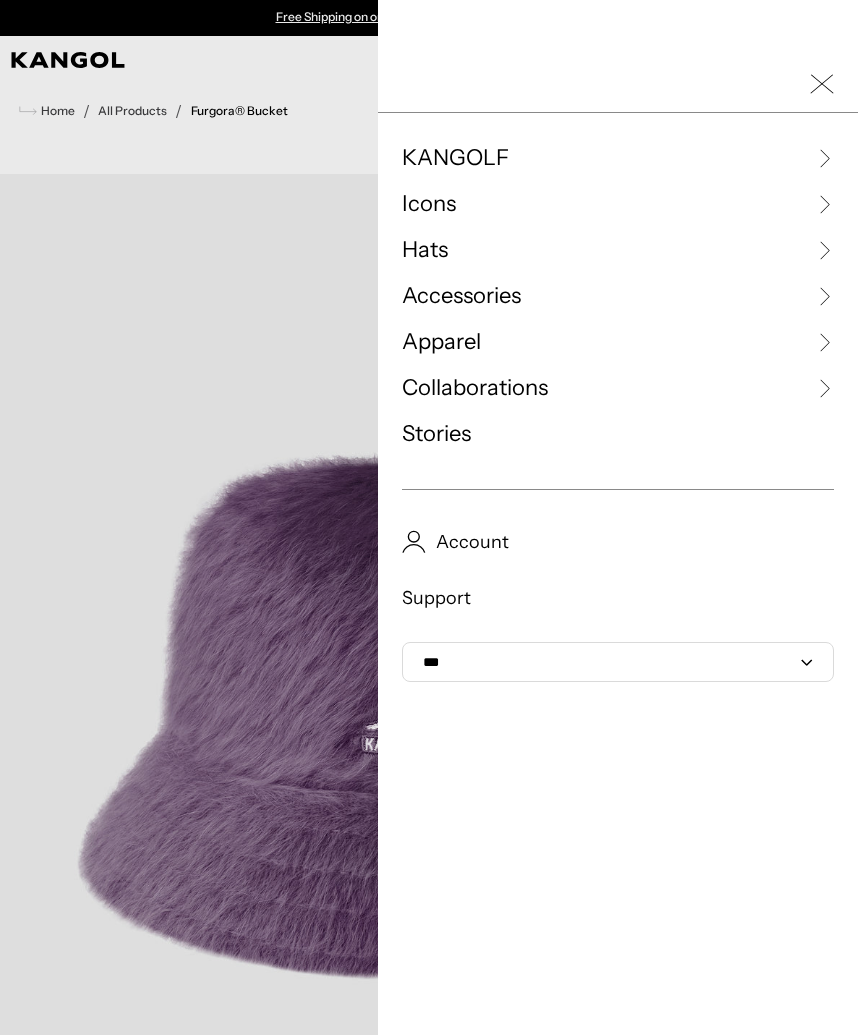 click on "Hats" at bounding box center [425, 250] 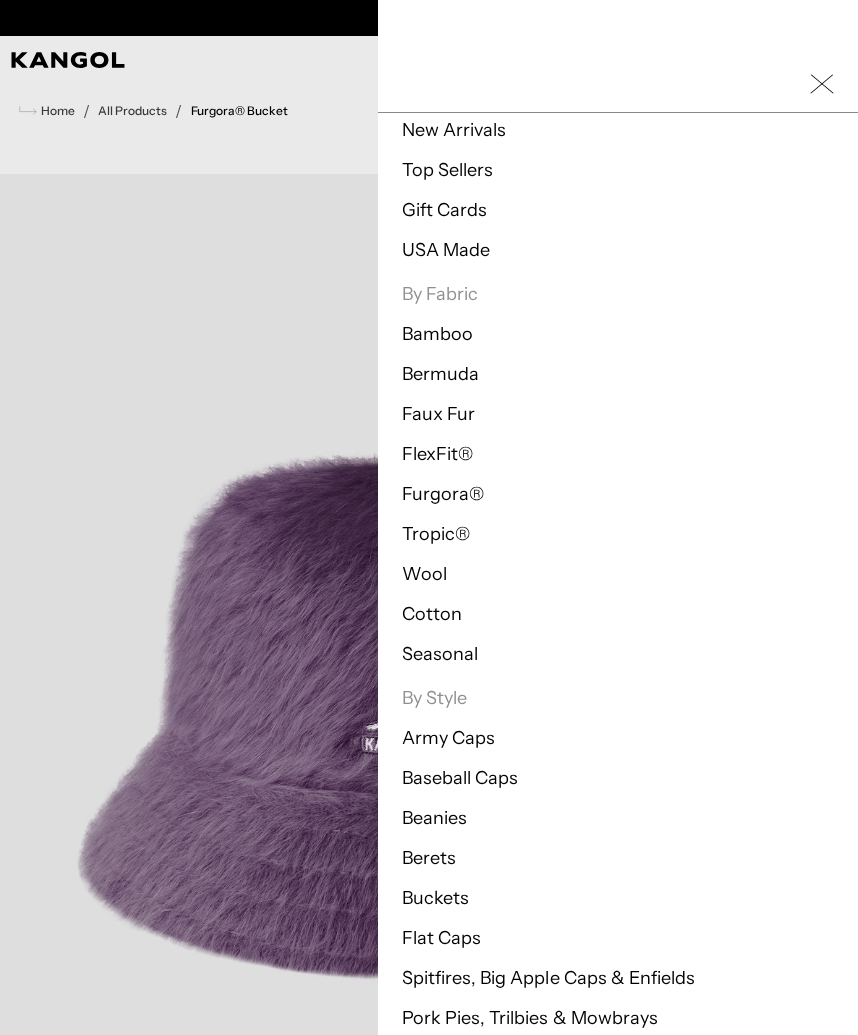 scroll, scrollTop: 136, scrollLeft: 0, axis: vertical 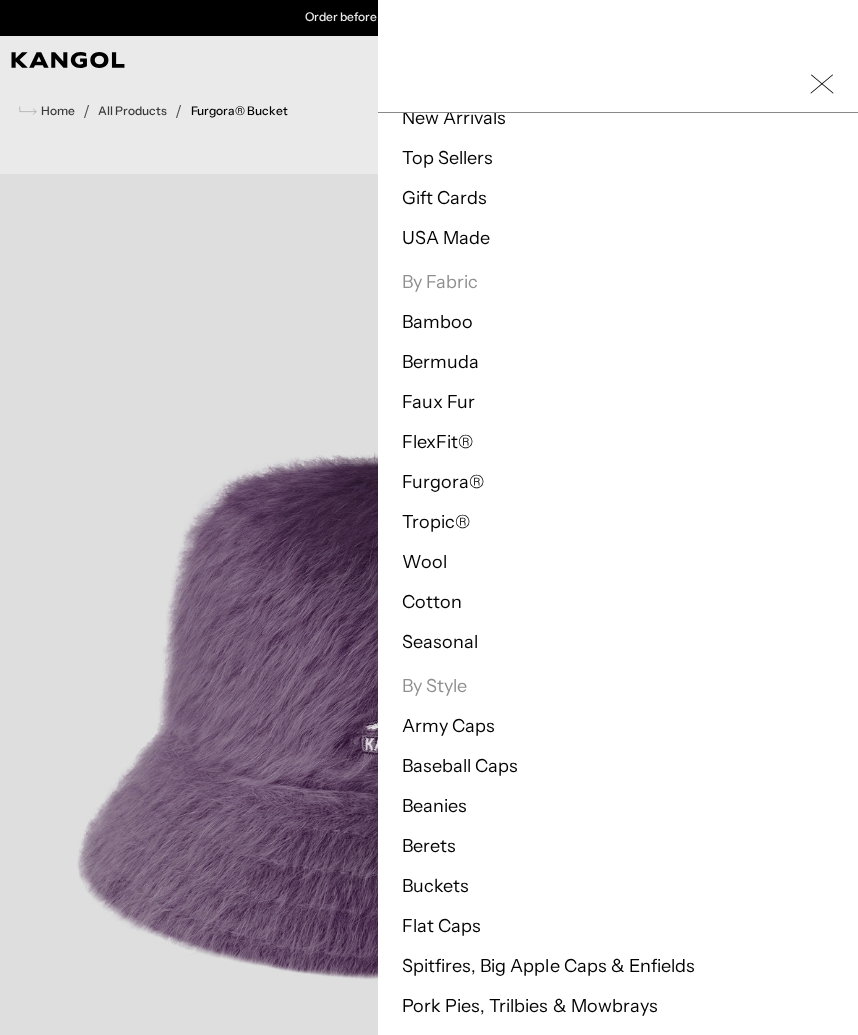click on "Army Caps" at bounding box center [448, 726] 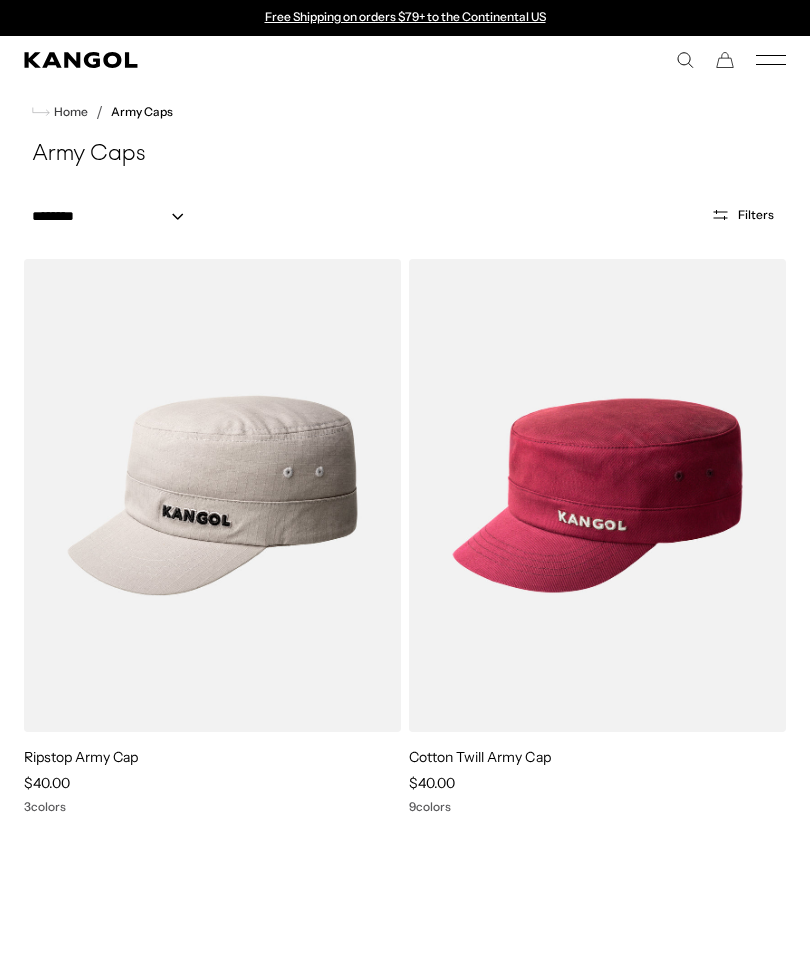 scroll, scrollTop: 0, scrollLeft: 0, axis: both 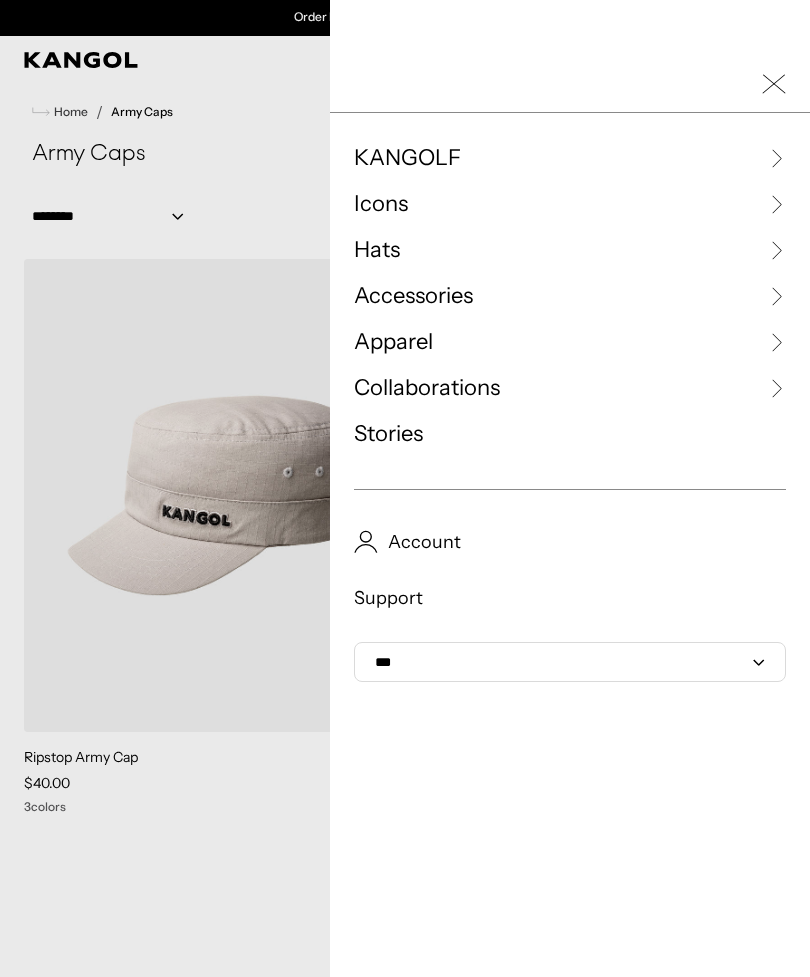 click on "Hats" at bounding box center [377, 250] 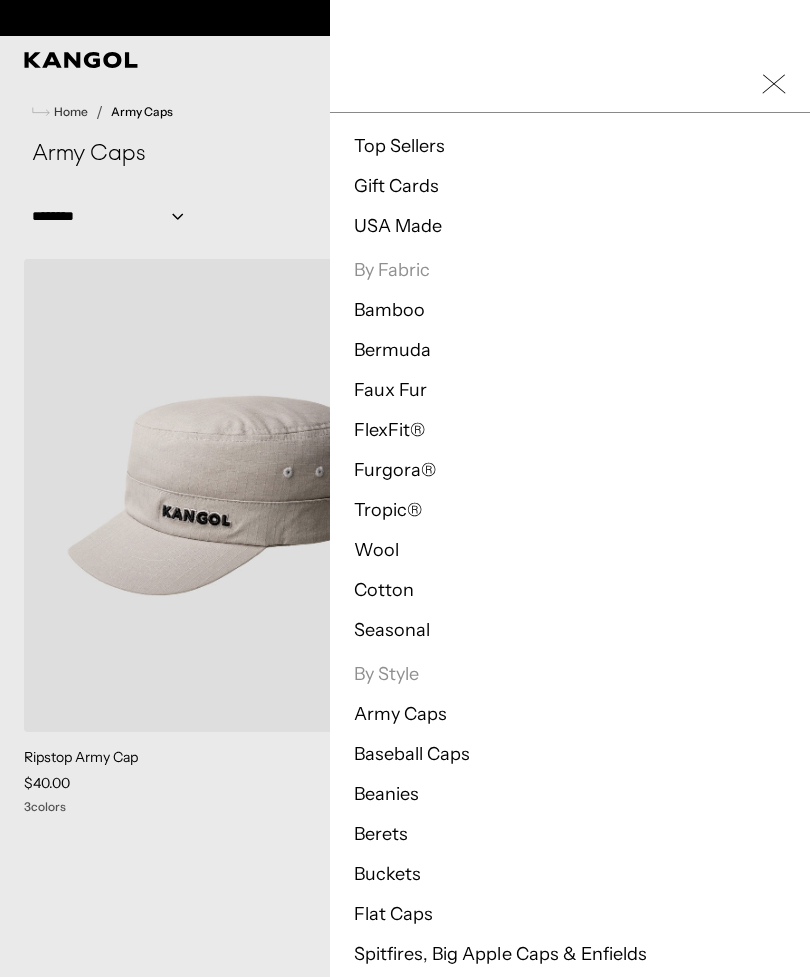 scroll, scrollTop: 153, scrollLeft: 0, axis: vertical 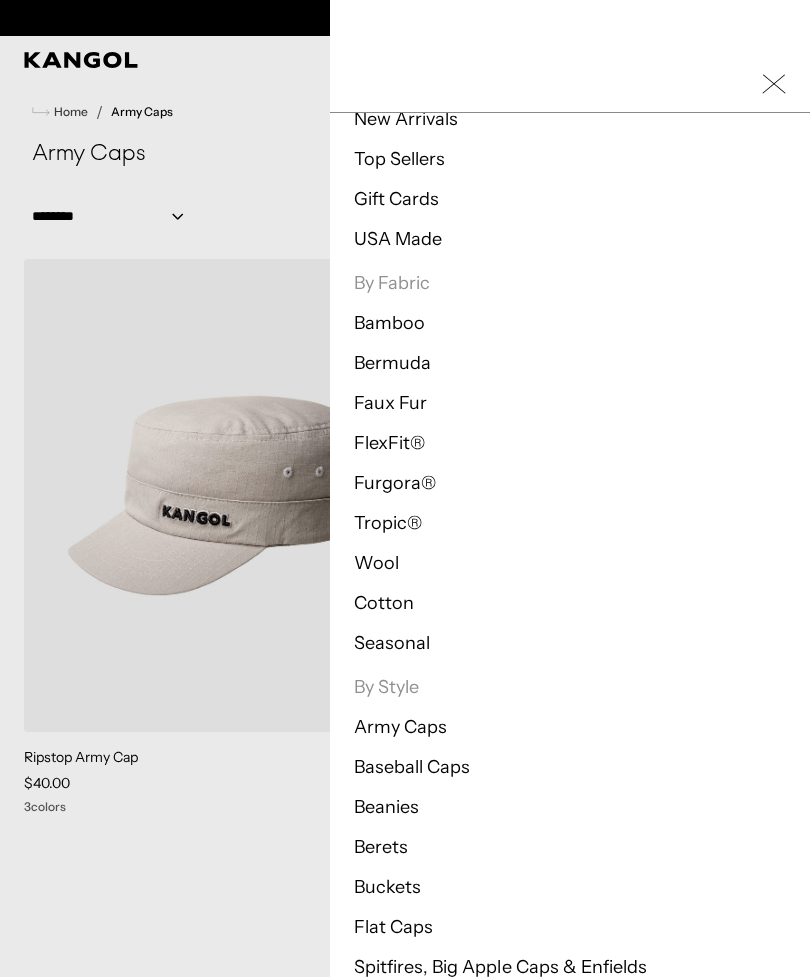 click on "Bermuda" at bounding box center (392, 363) 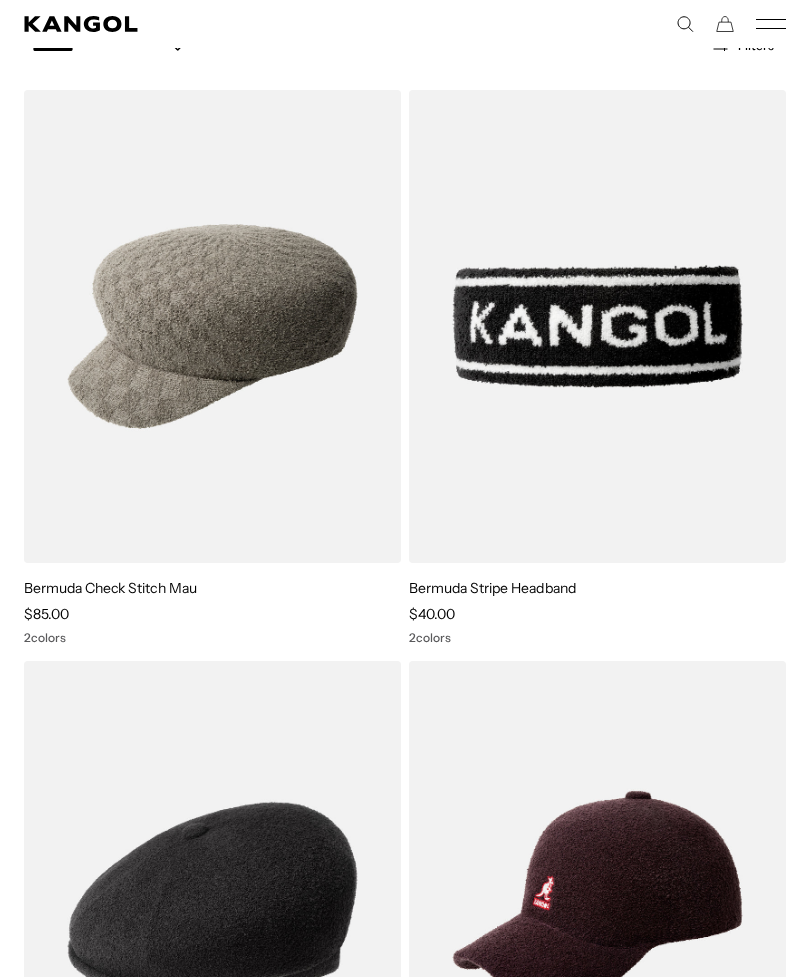 scroll, scrollTop: 183, scrollLeft: 0, axis: vertical 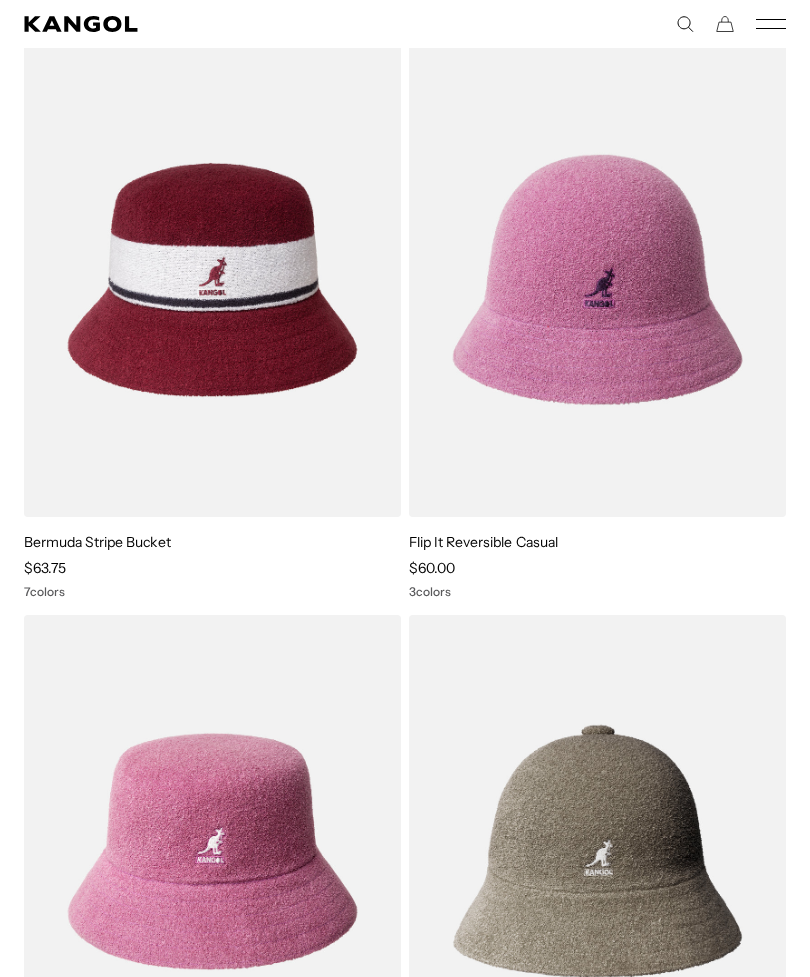 click at bounding box center [0, 0] 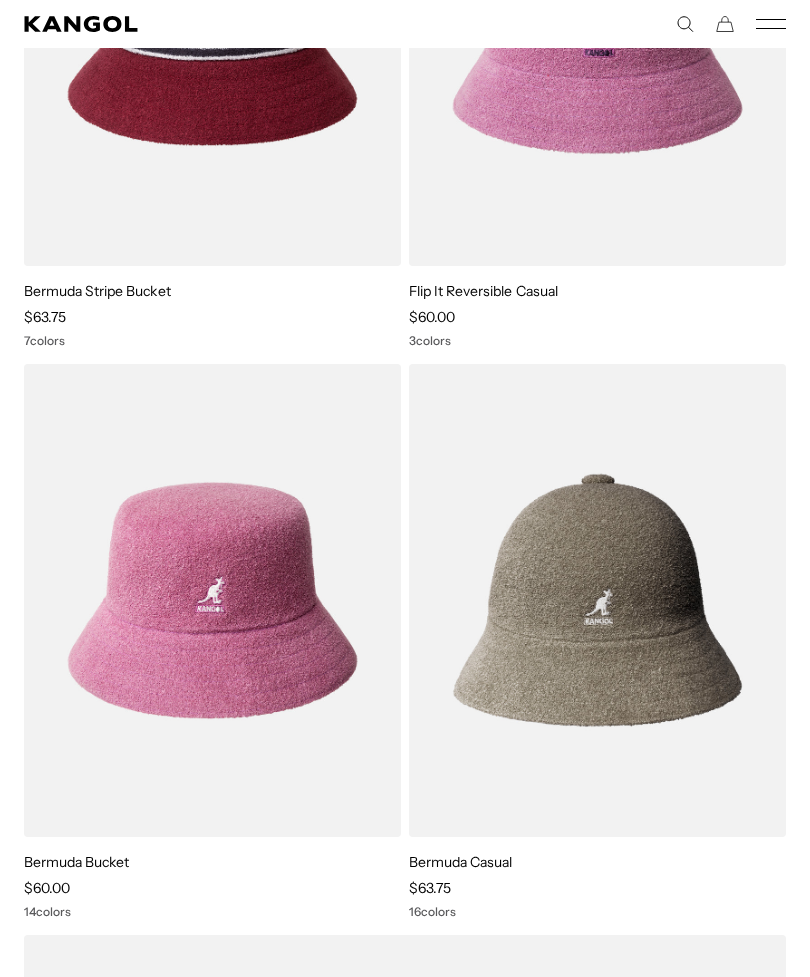 scroll, scrollTop: 2733, scrollLeft: 0, axis: vertical 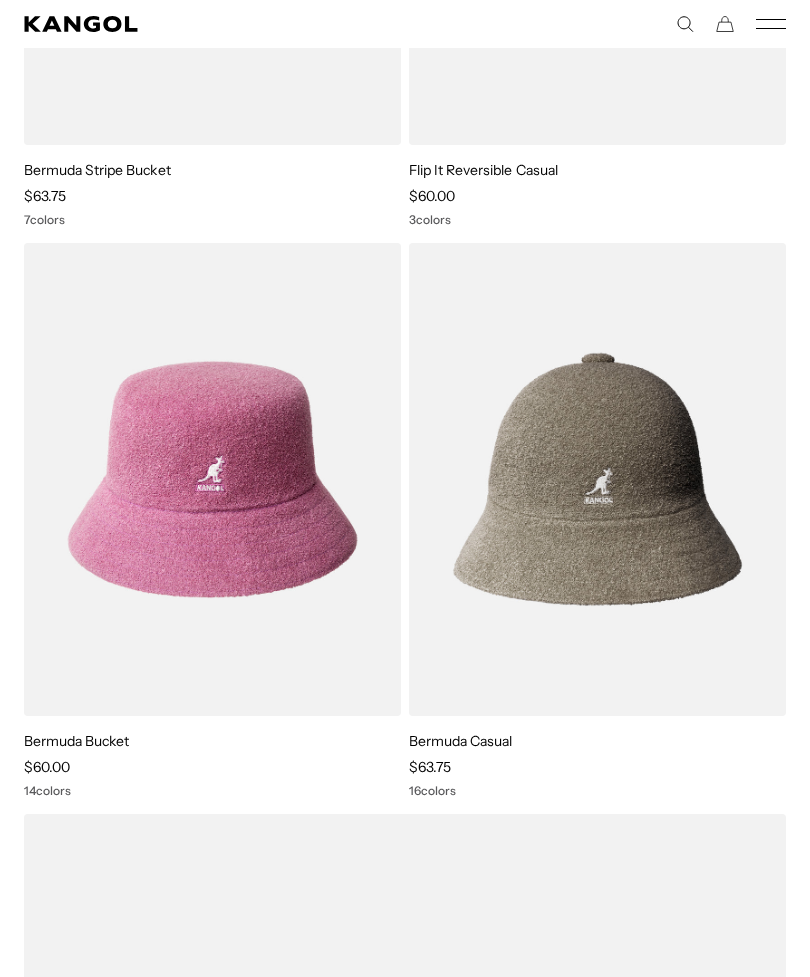 click at bounding box center [0, 0] 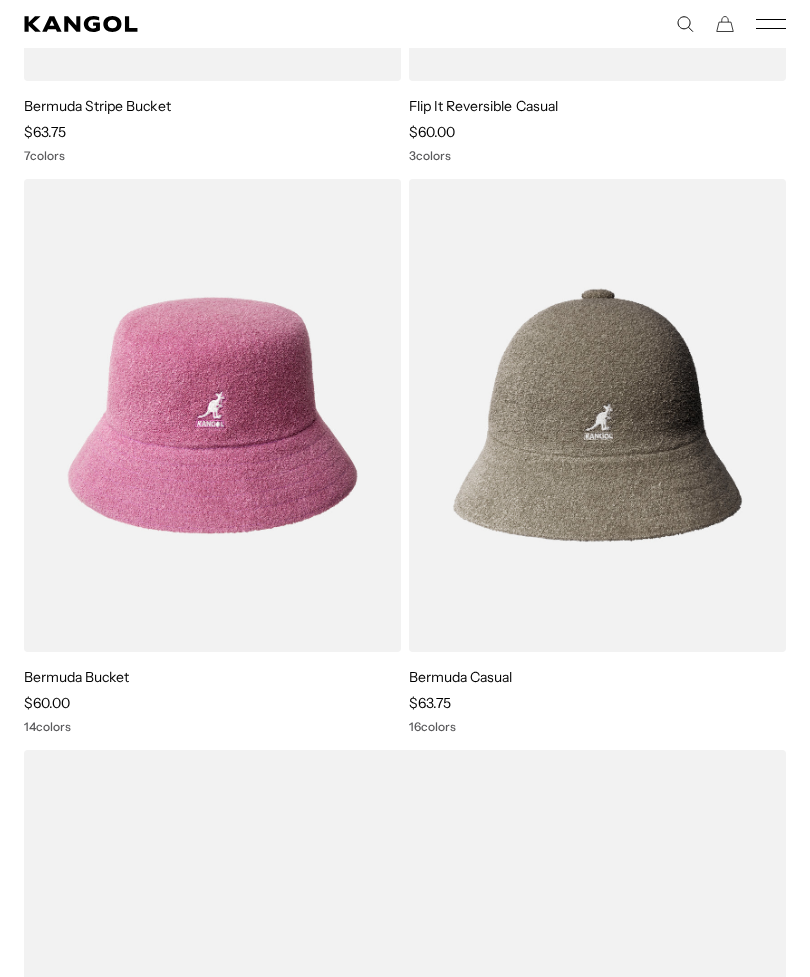 scroll, scrollTop: 0, scrollLeft: 412, axis: horizontal 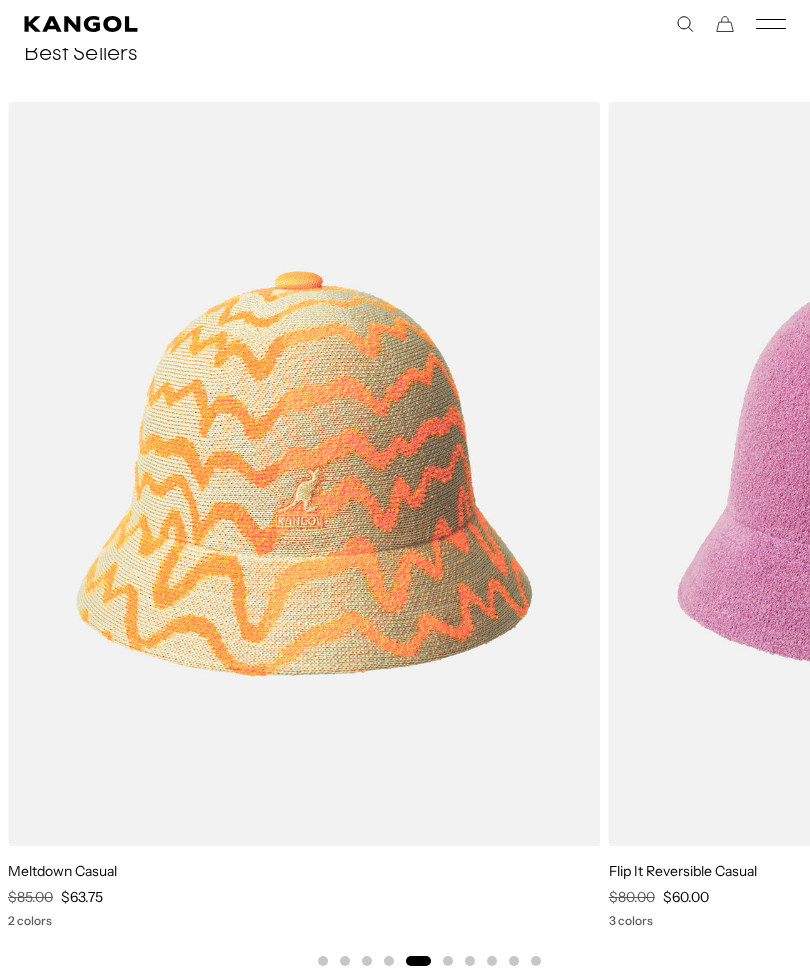 click at bounding box center [0, 0] 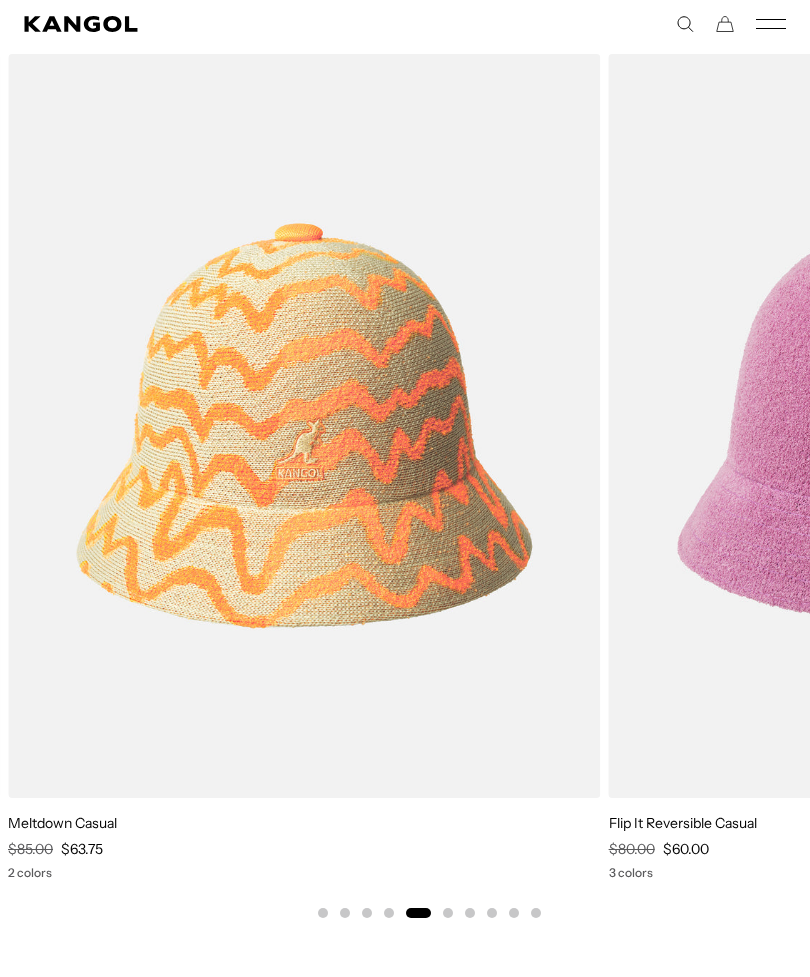 scroll, scrollTop: 7712, scrollLeft: 0, axis: vertical 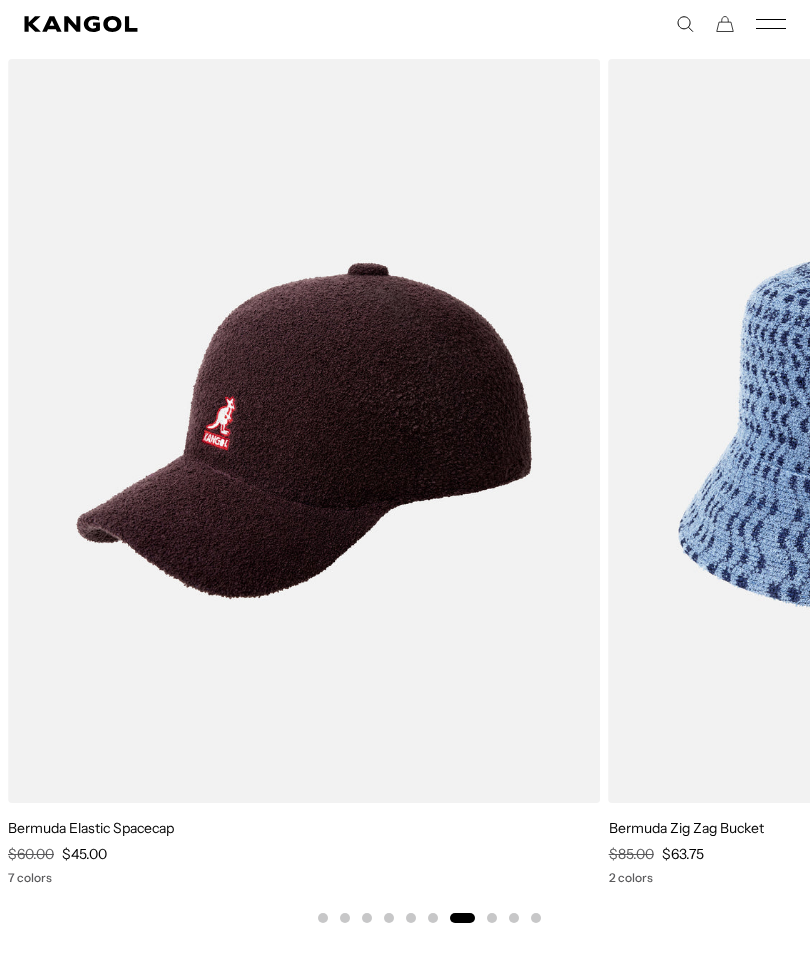 click on "KANGOLF
KANGOLF
Shop the KANGOLF Collection
Golf Accessories
All Golf
Icons
Icons" at bounding box center [405, 24] 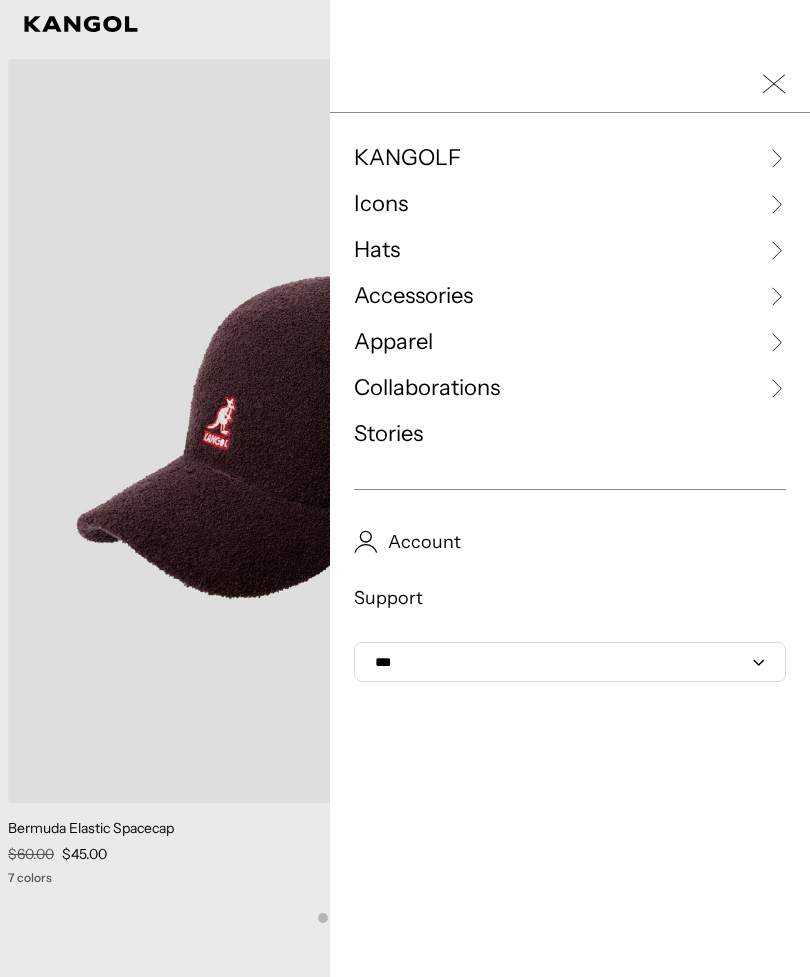 scroll, scrollTop: 0, scrollLeft: 412, axis: horizontal 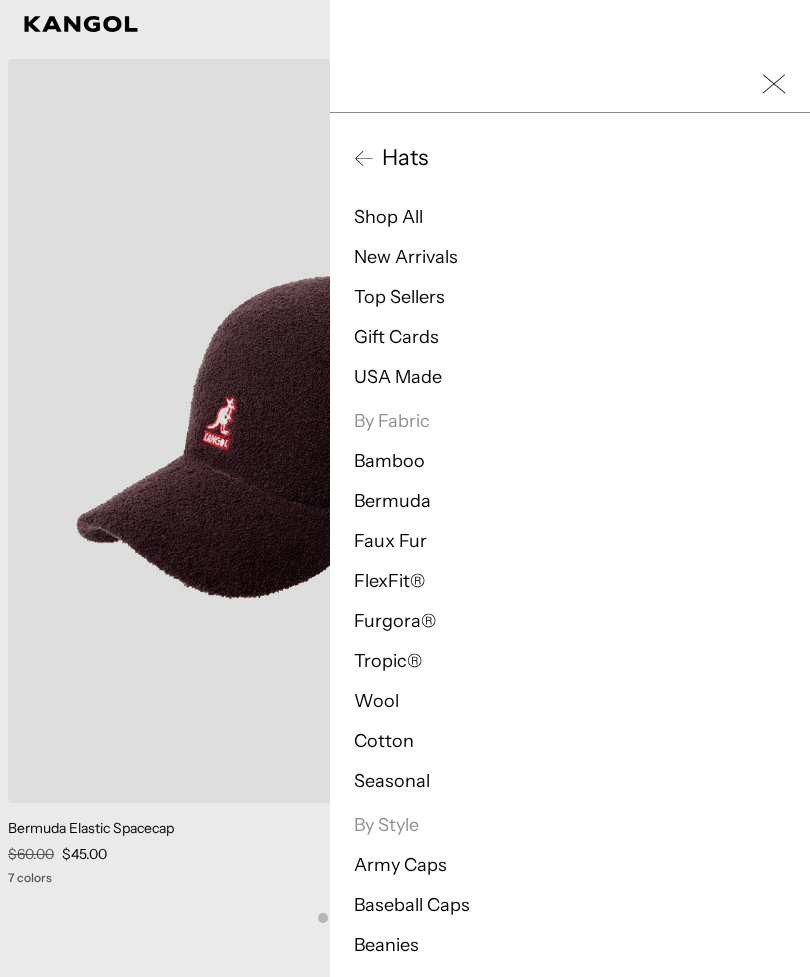 click on "Faux Fur" at bounding box center (390, 541) 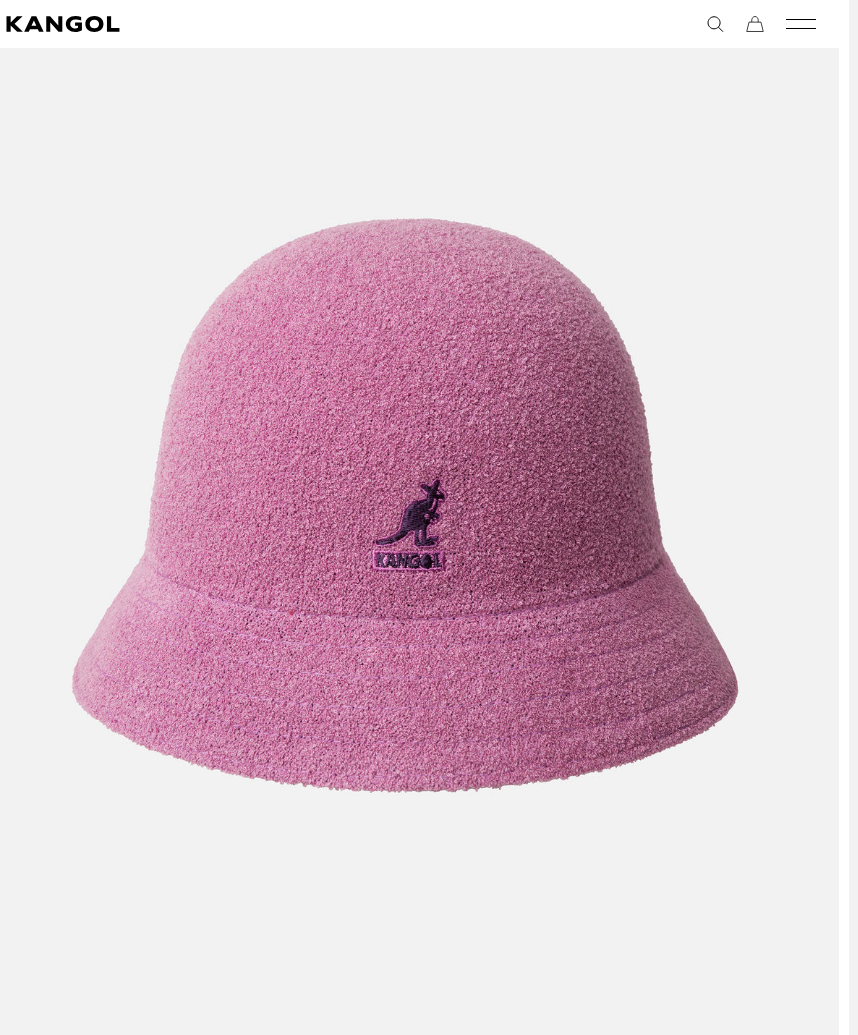 scroll, scrollTop: 208, scrollLeft: 21, axis: both 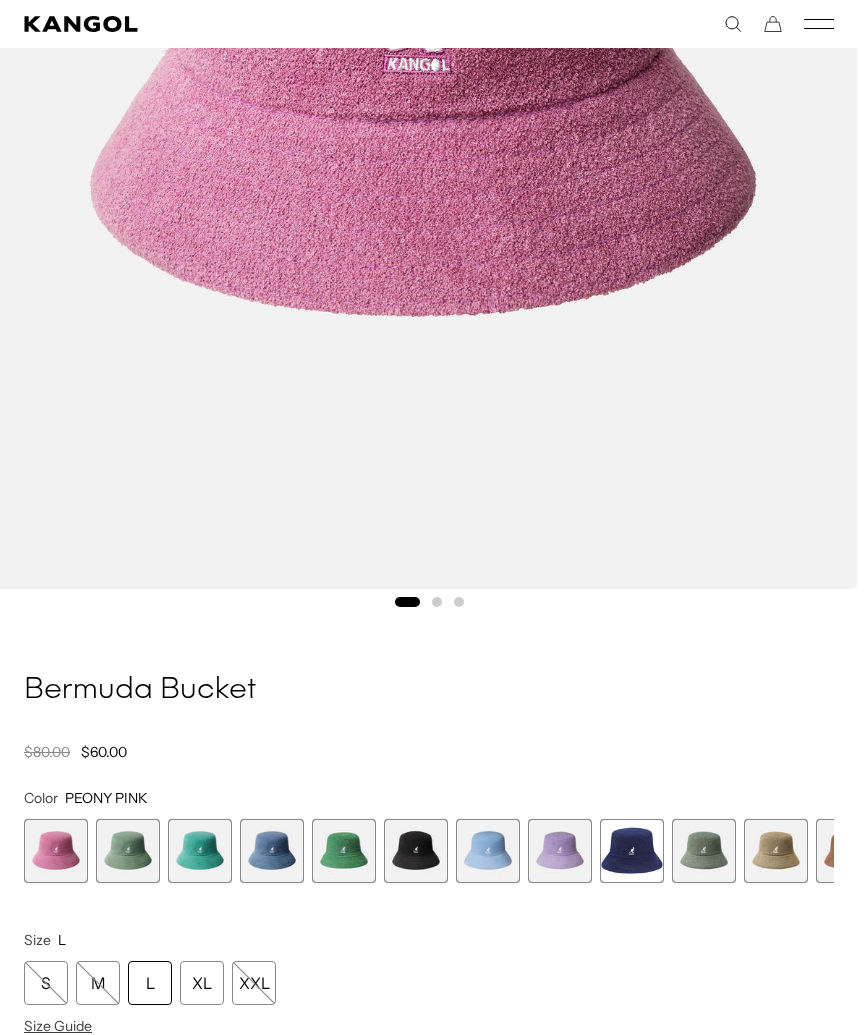 click at bounding box center [560, 851] 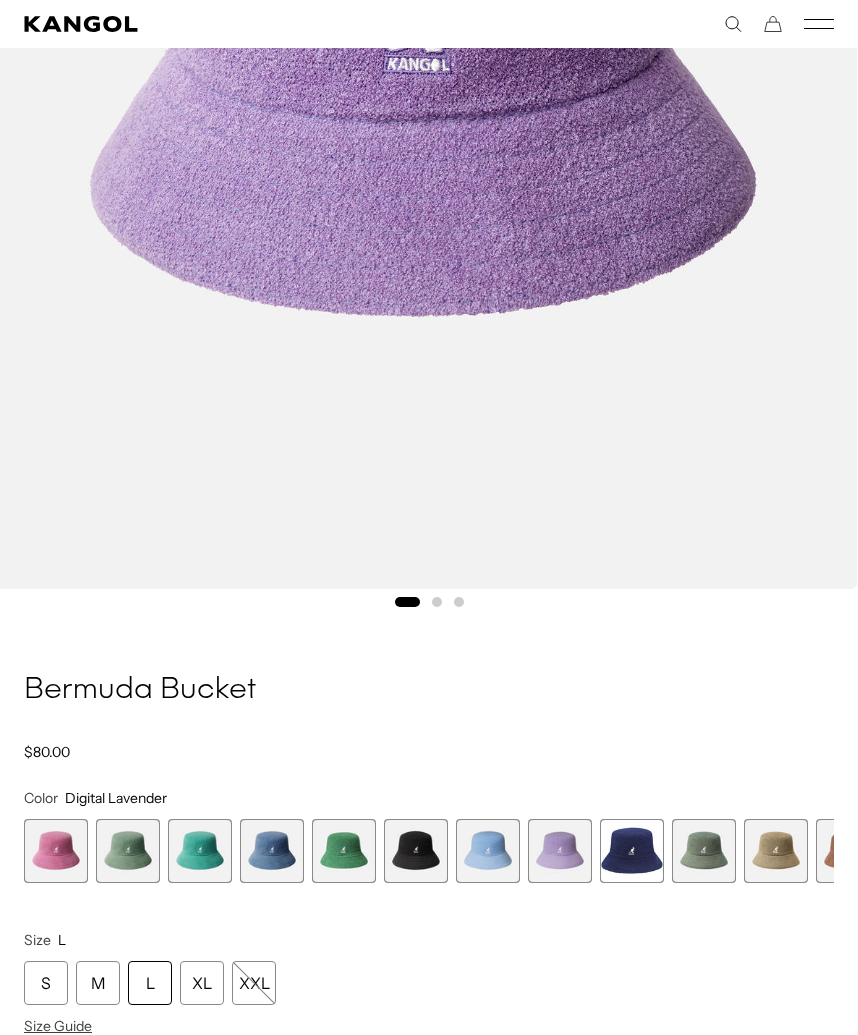 scroll, scrollTop: 0, scrollLeft: 0, axis: both 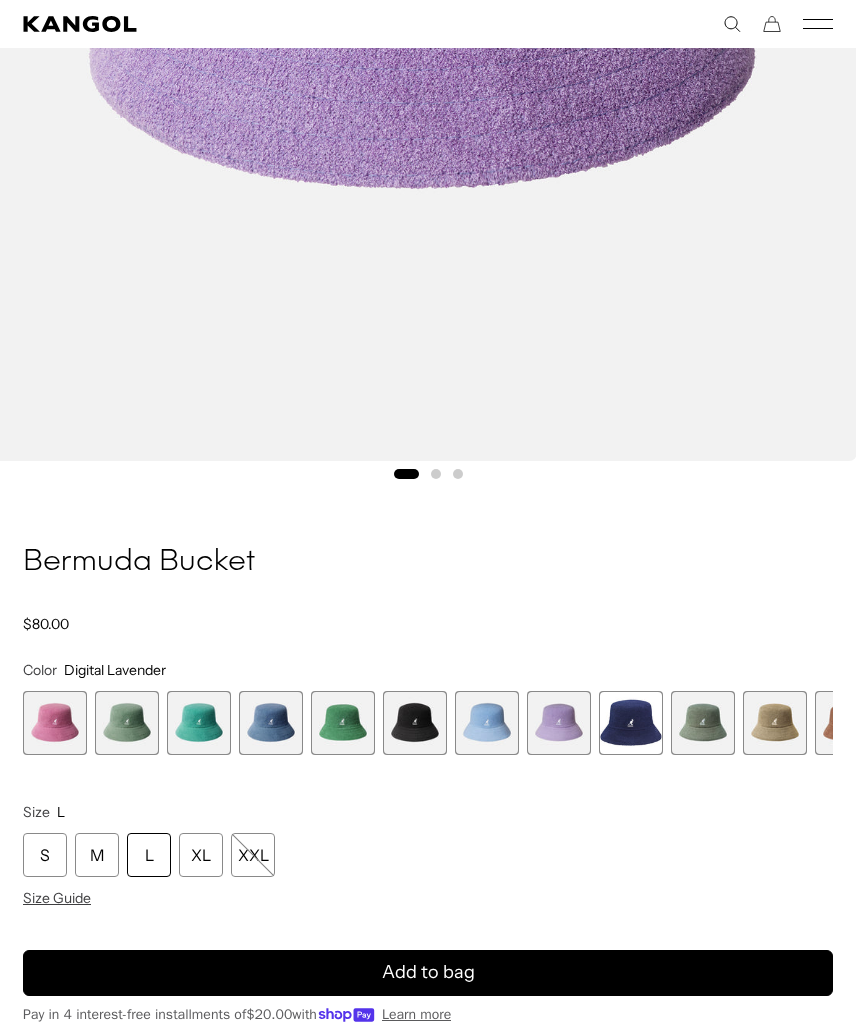 click on "Size Guide" at bounding box center [57, 898] 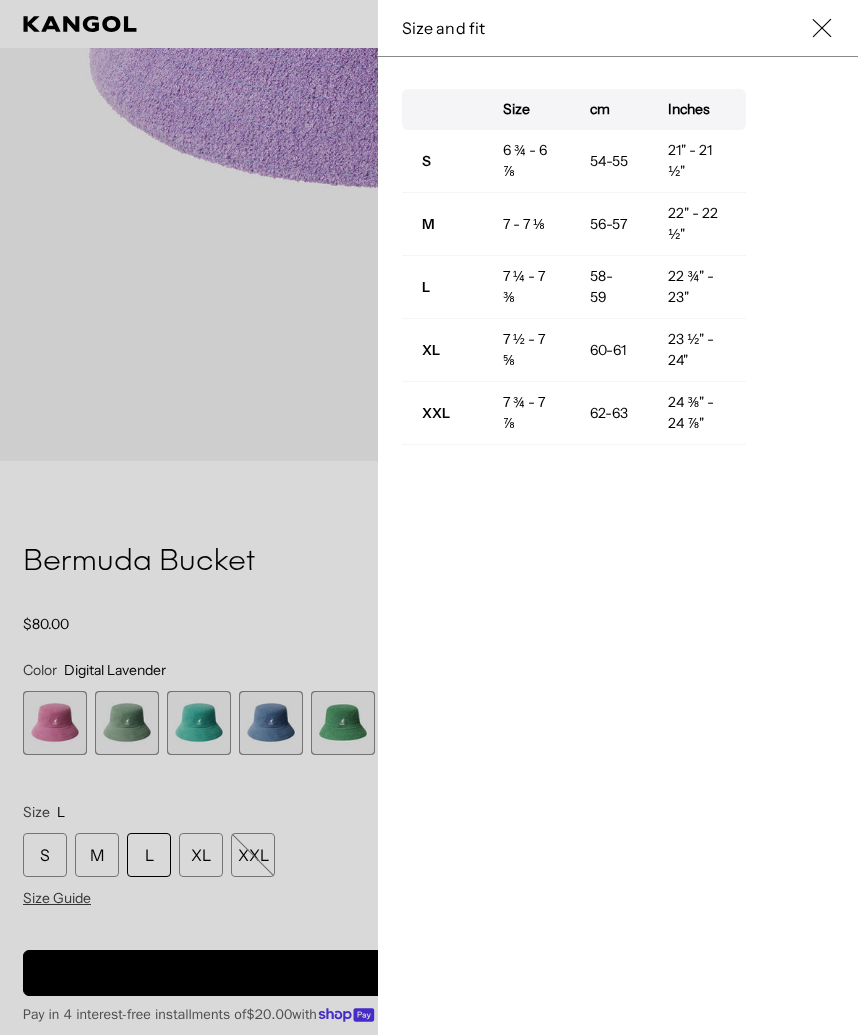 click on "Close" at bounding box center (822, 28) 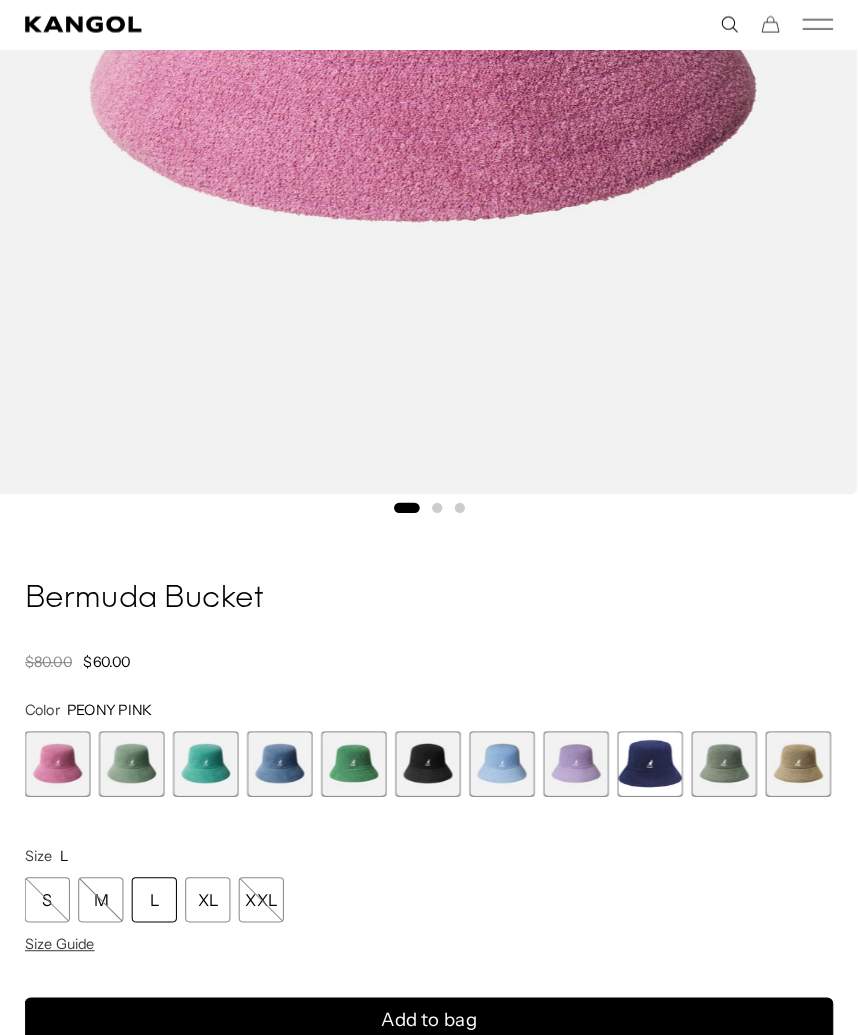 scroll, scrollTop: 752, scrollLeft: 0, axis: vertical 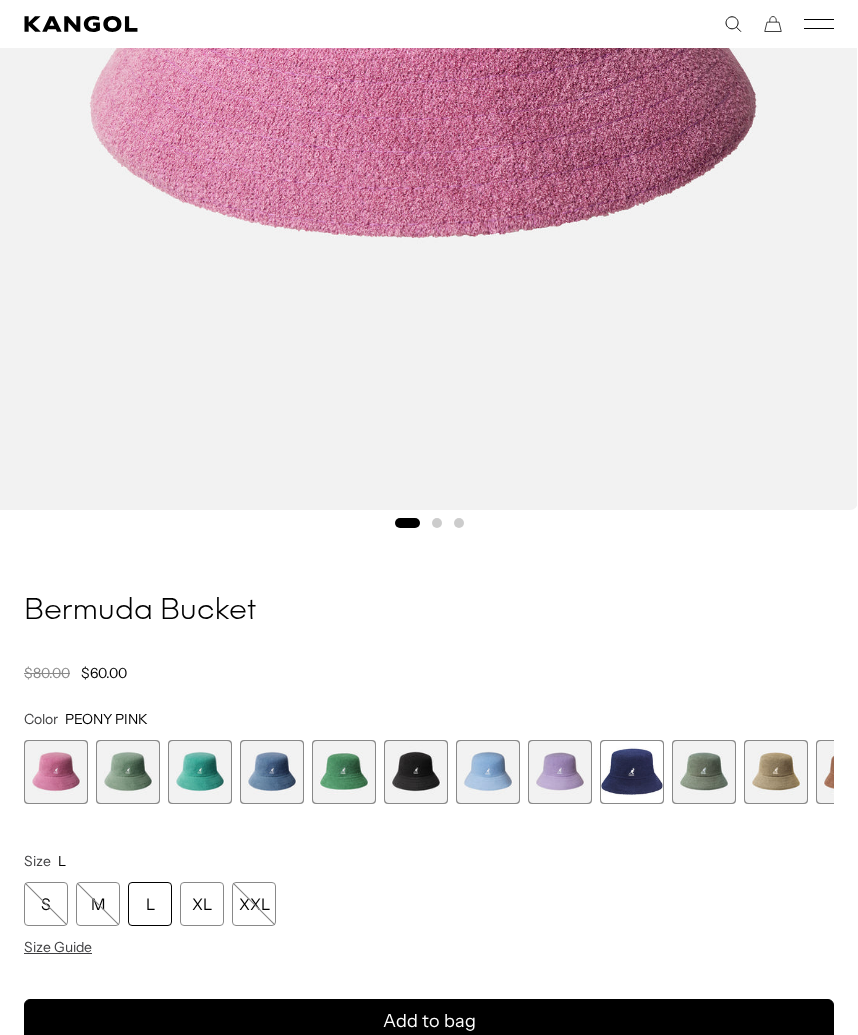 click at bounding box center (560, 772) 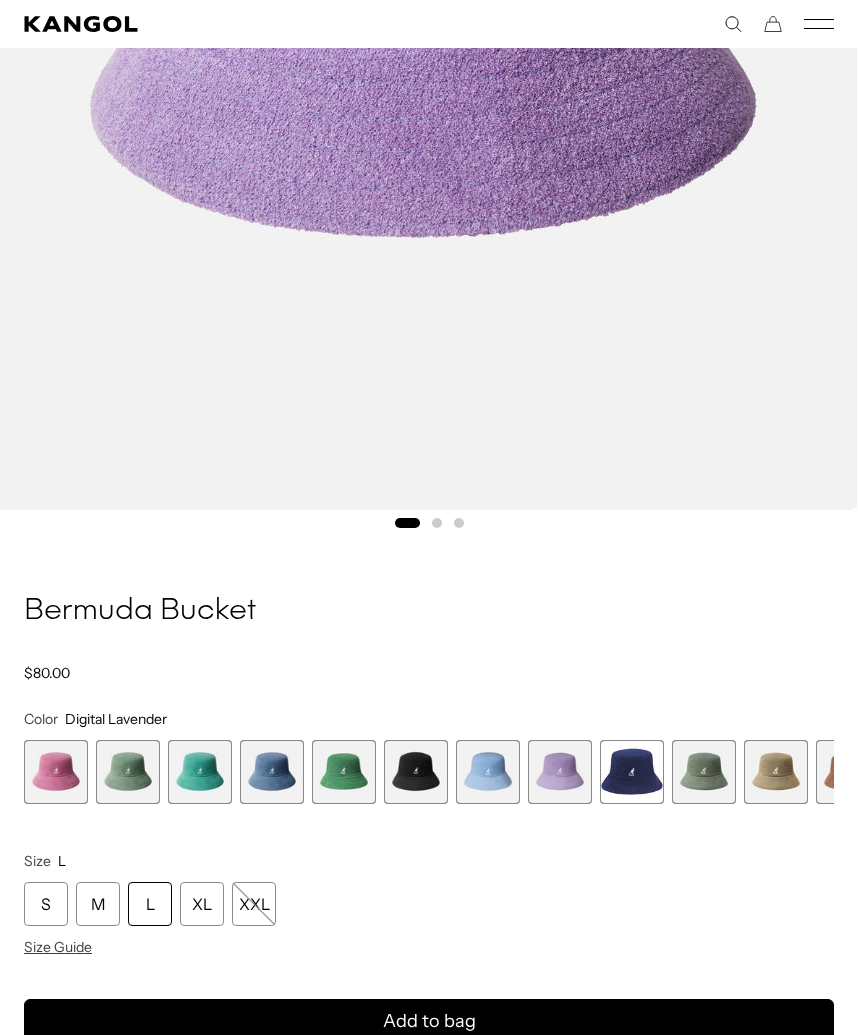 scroll, scrollTop: 0, scrollLeft: 0, axis: both 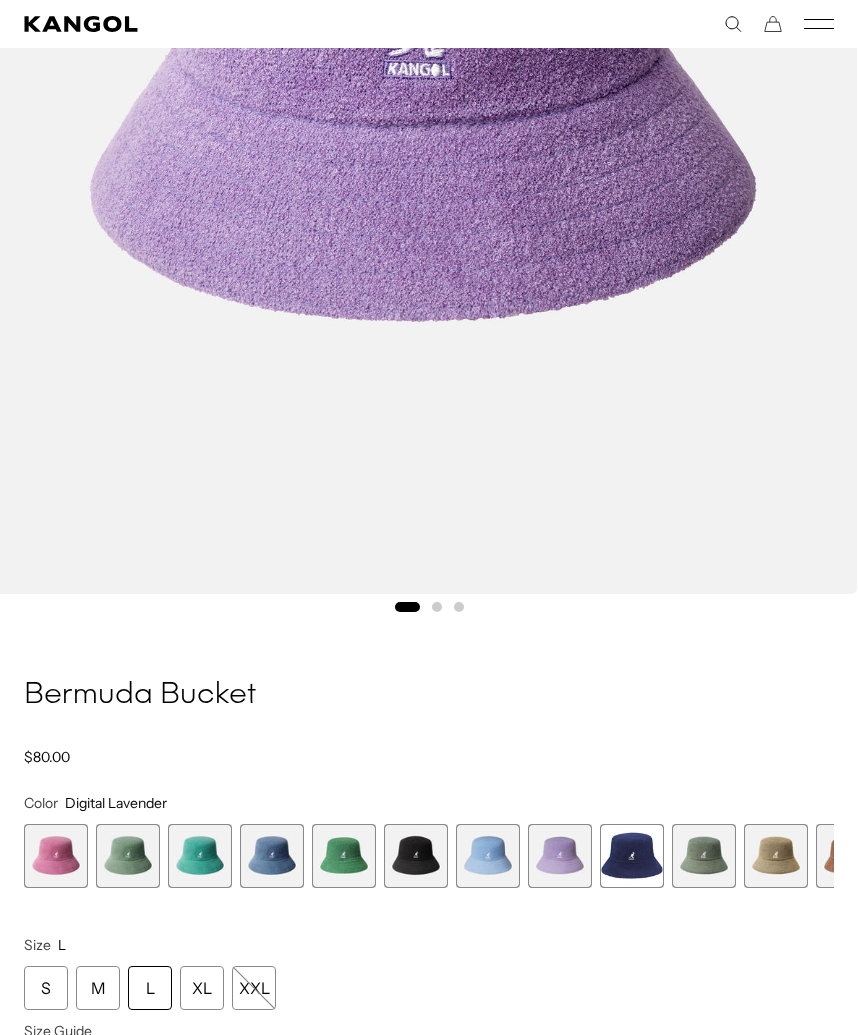 click on "L" at bounding box center (150, 988) 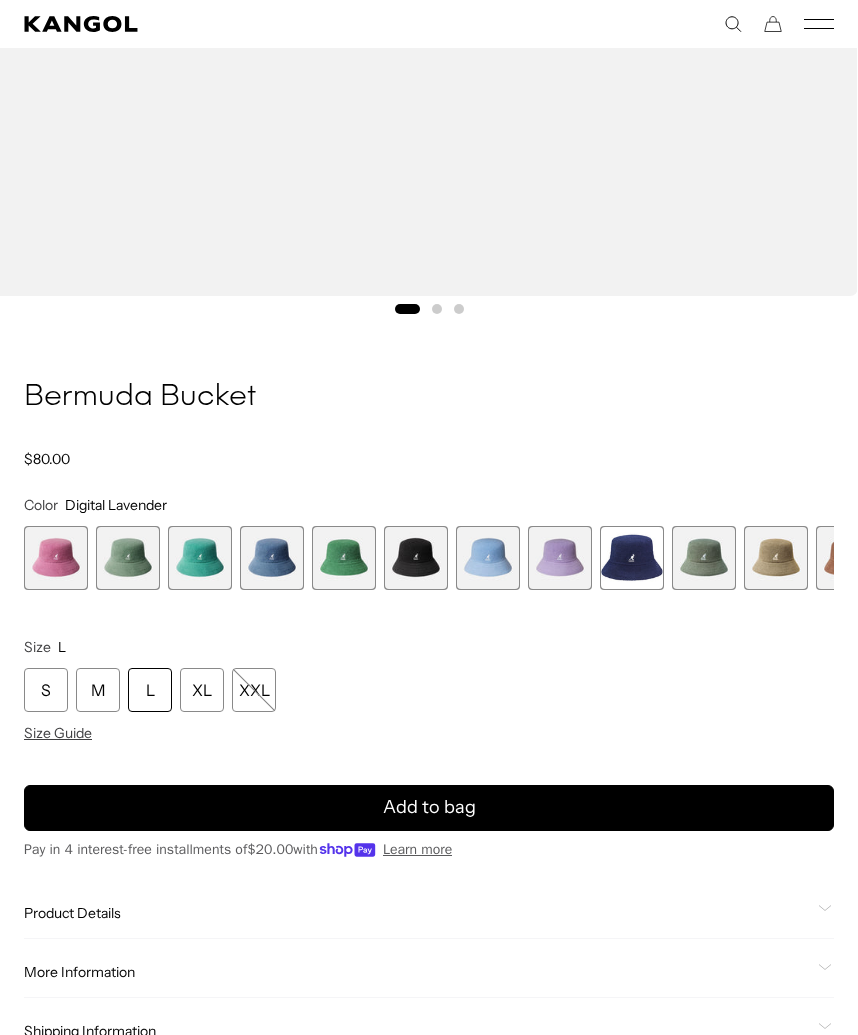 scroll, scrollTop: 966, scrollLeft: 0, axis: vertical 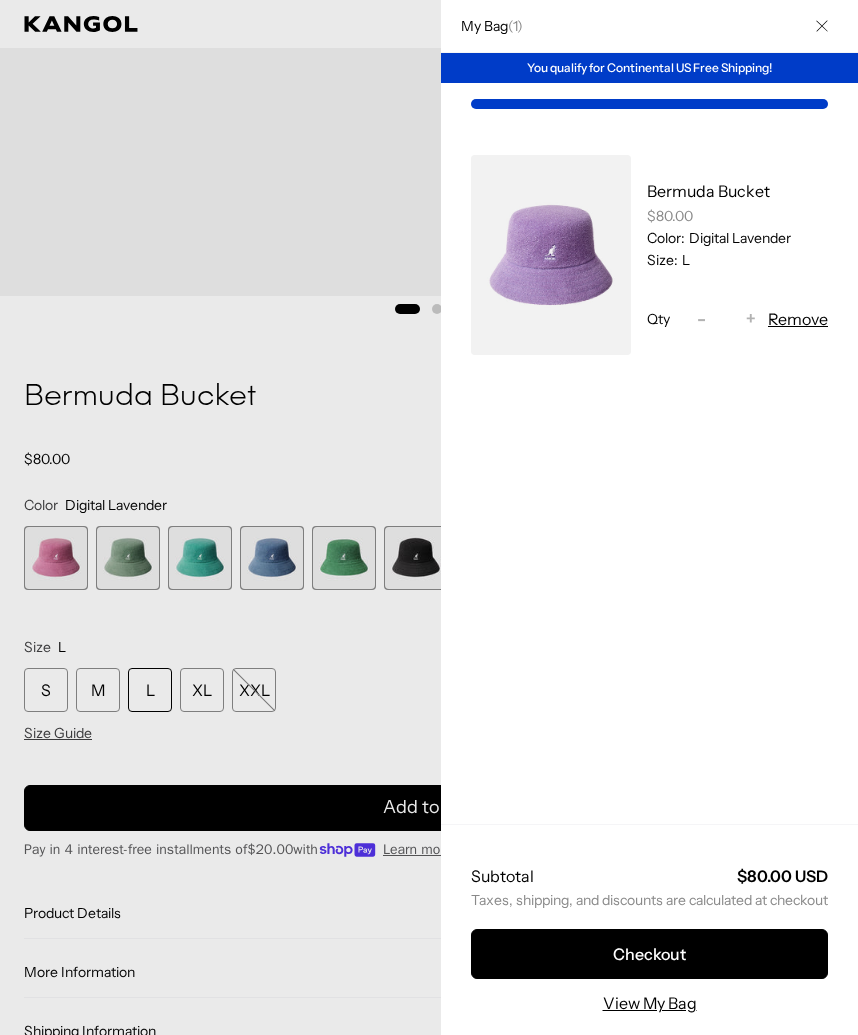 click 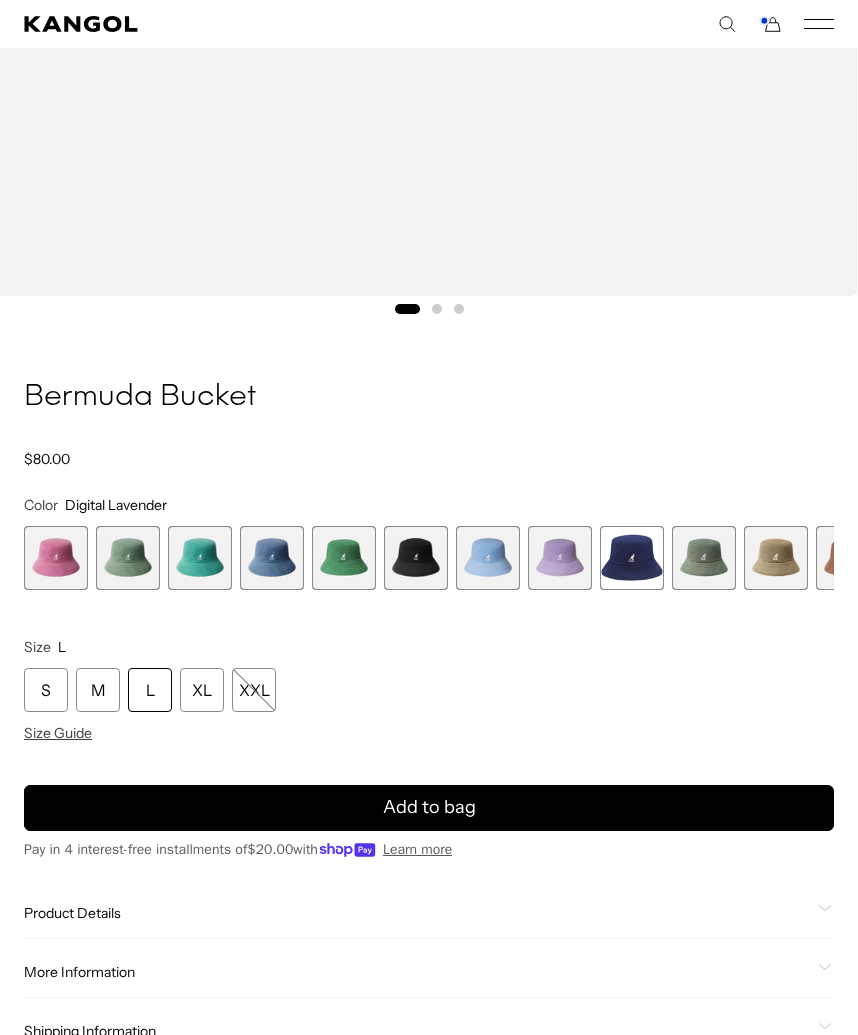 scroll, scrollTop: 0, scrollLeft: 412, axis: horizontal 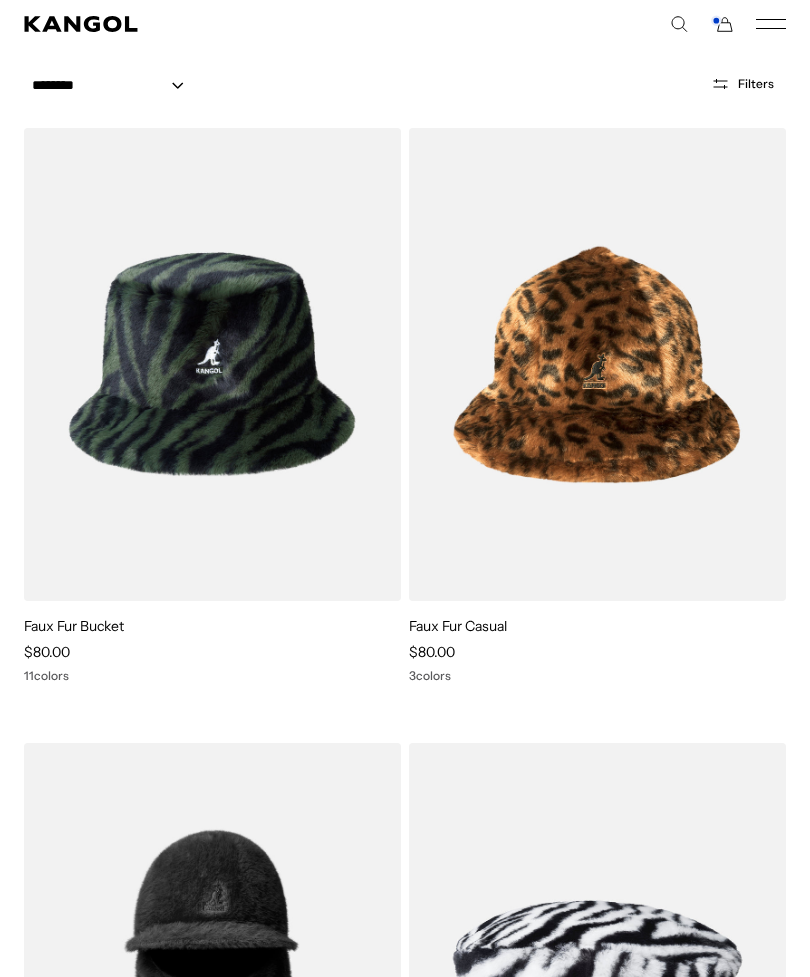 click at bounding box center [0, 0] 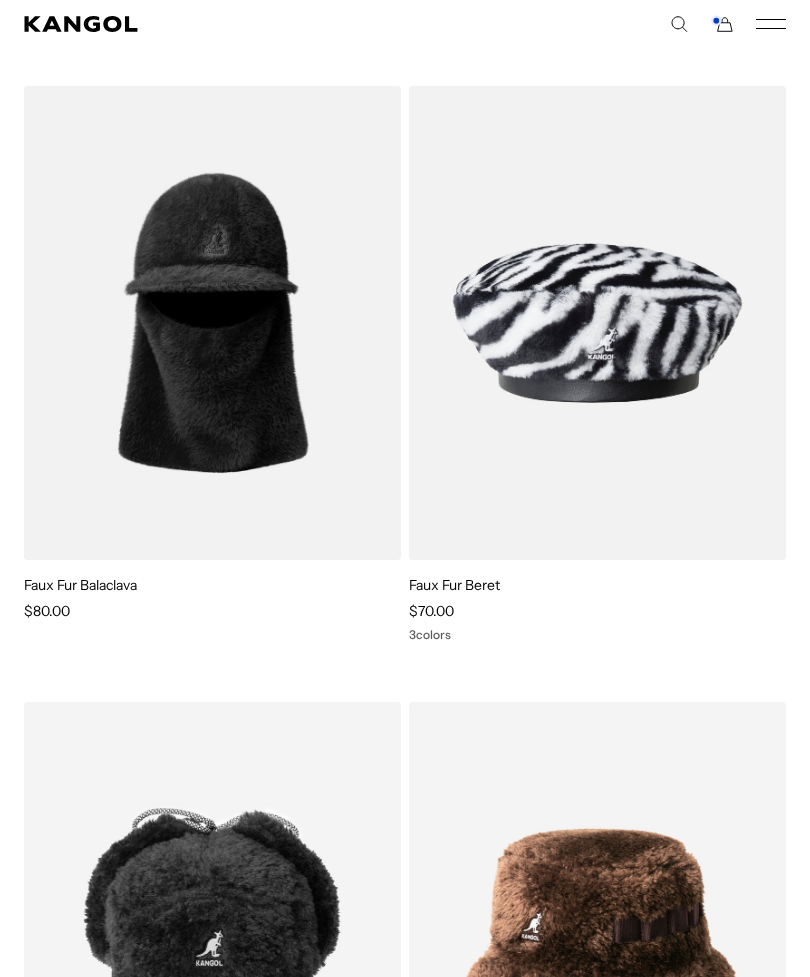 scroll, scrollTop: 919, scrollLeft: 0, axis: vertical 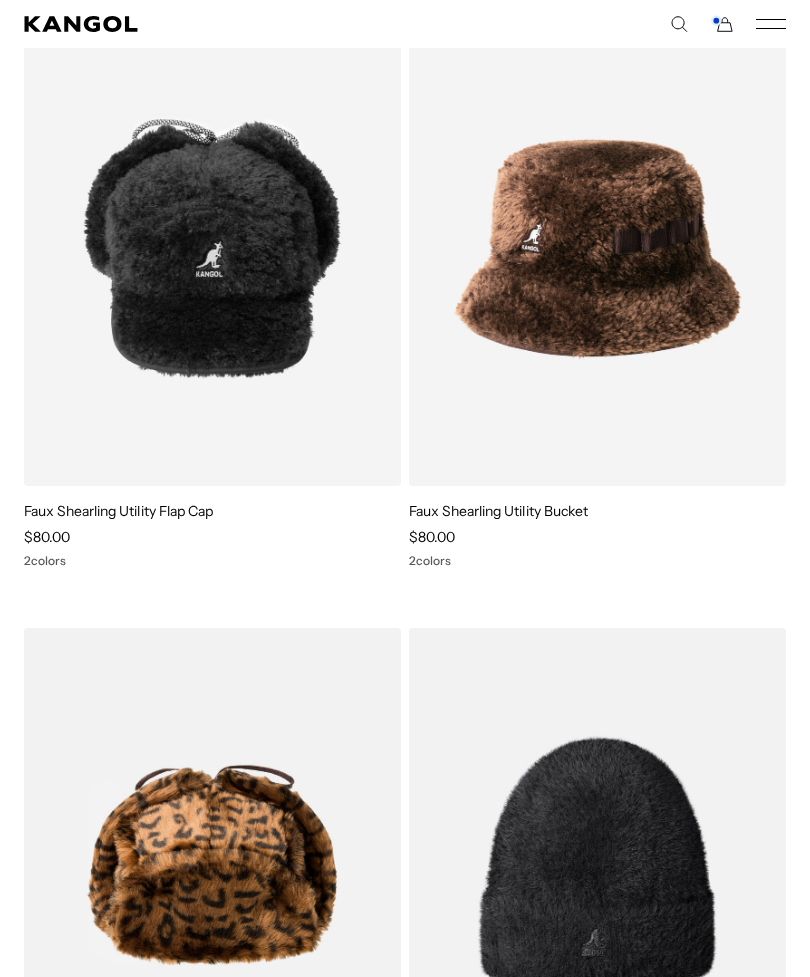 click at bounding box center [0, 0] 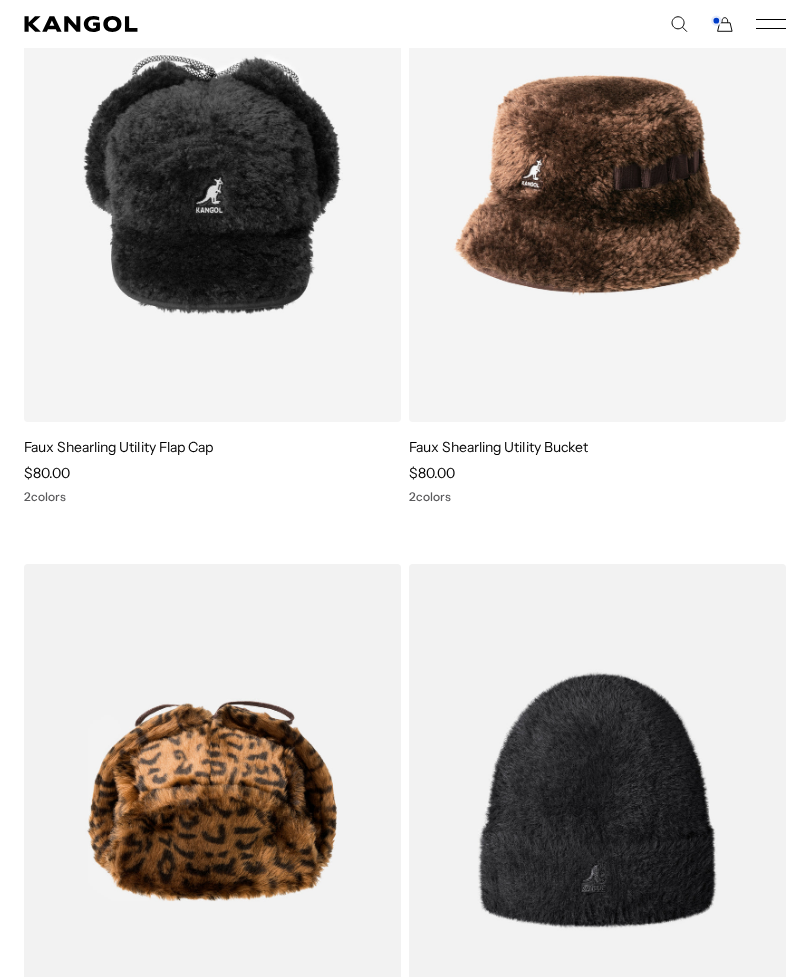 scroll, scrollTop: 1653, scrollLeft: 0, axis: vertical 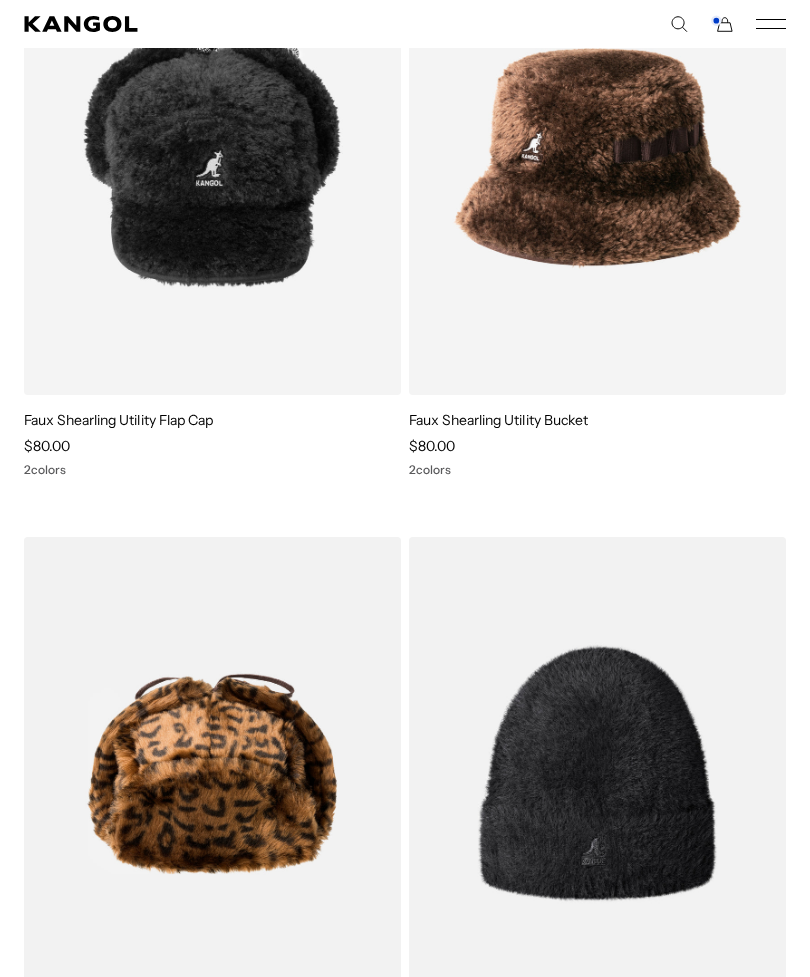 click at bounding box center (0, 0) 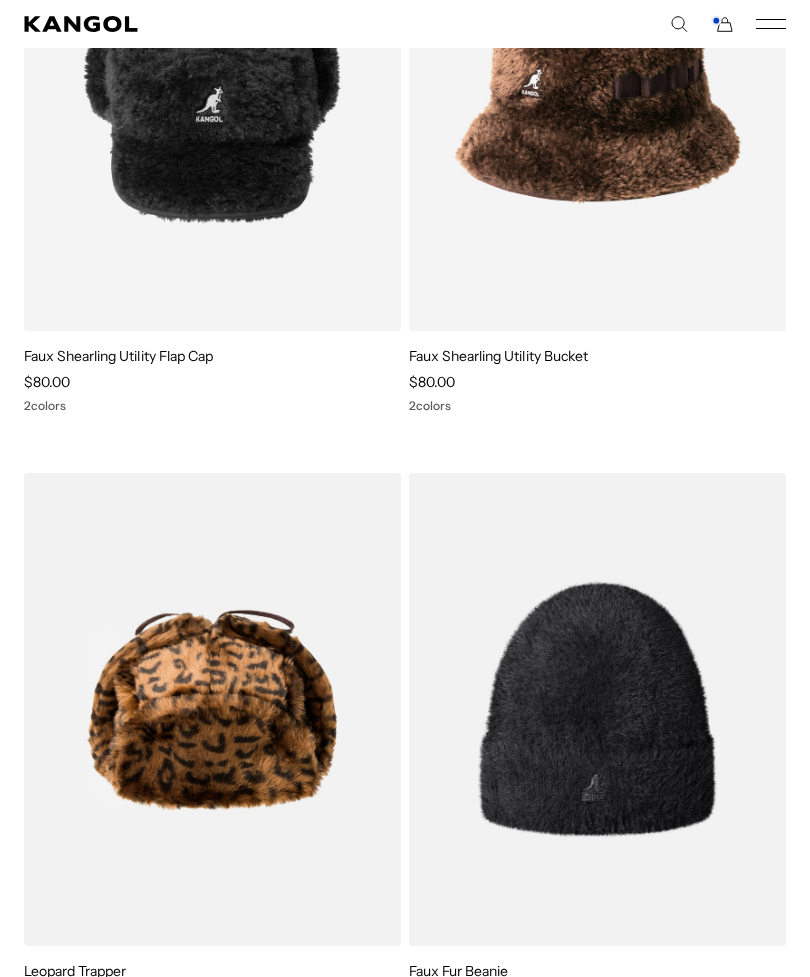 scroll, scrollTop: 0, scrollLeft: 0, axis: both 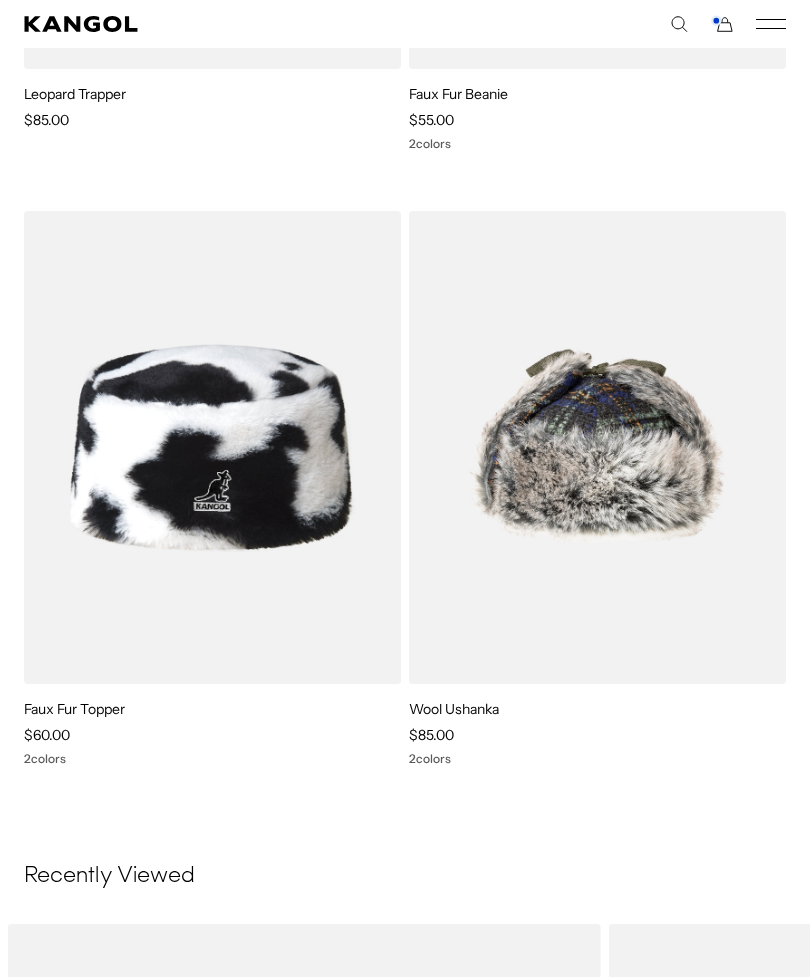 click at bounding box center (0, 0) 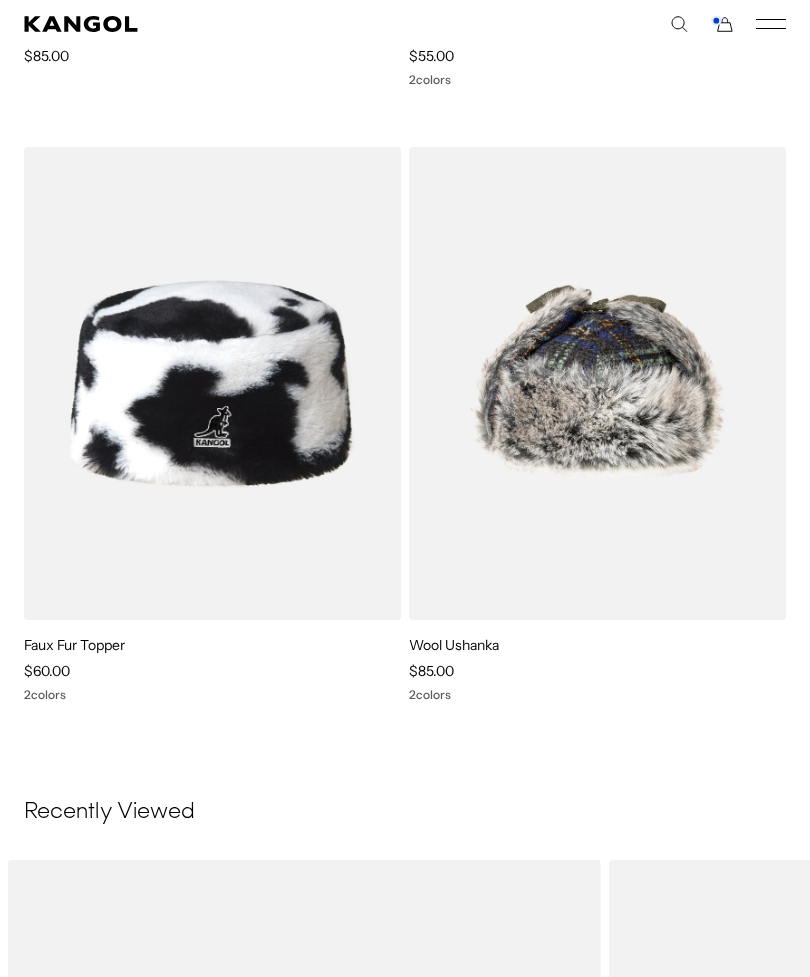 scroll, scrollTop: 0, scrollLeft: 0, axis: both 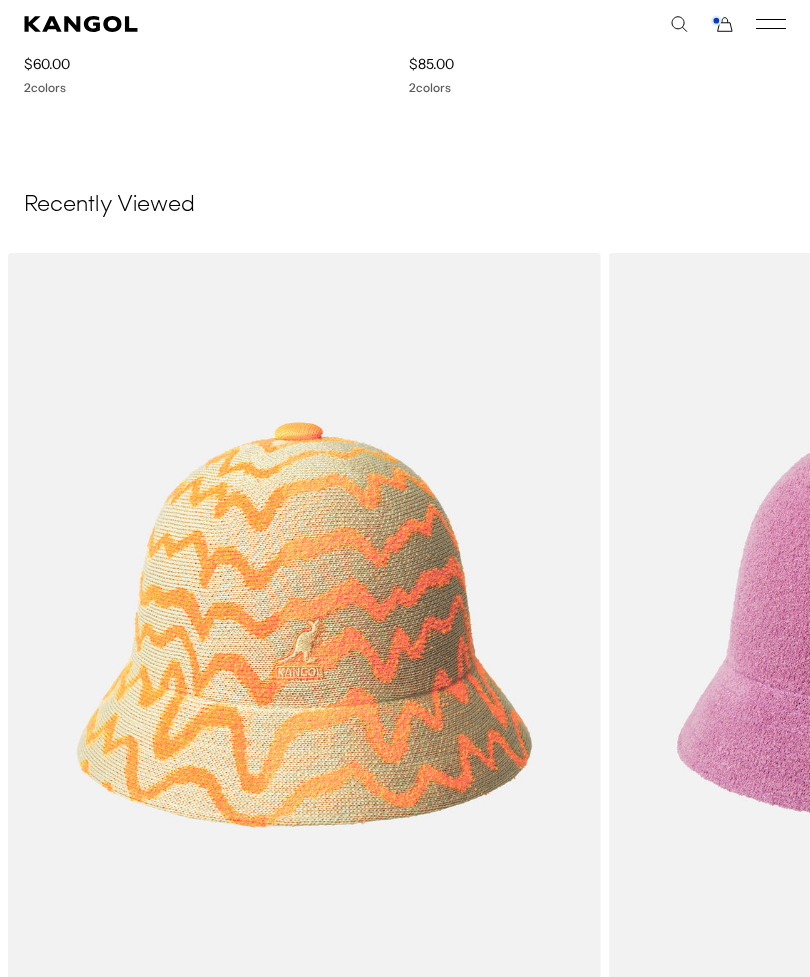 click 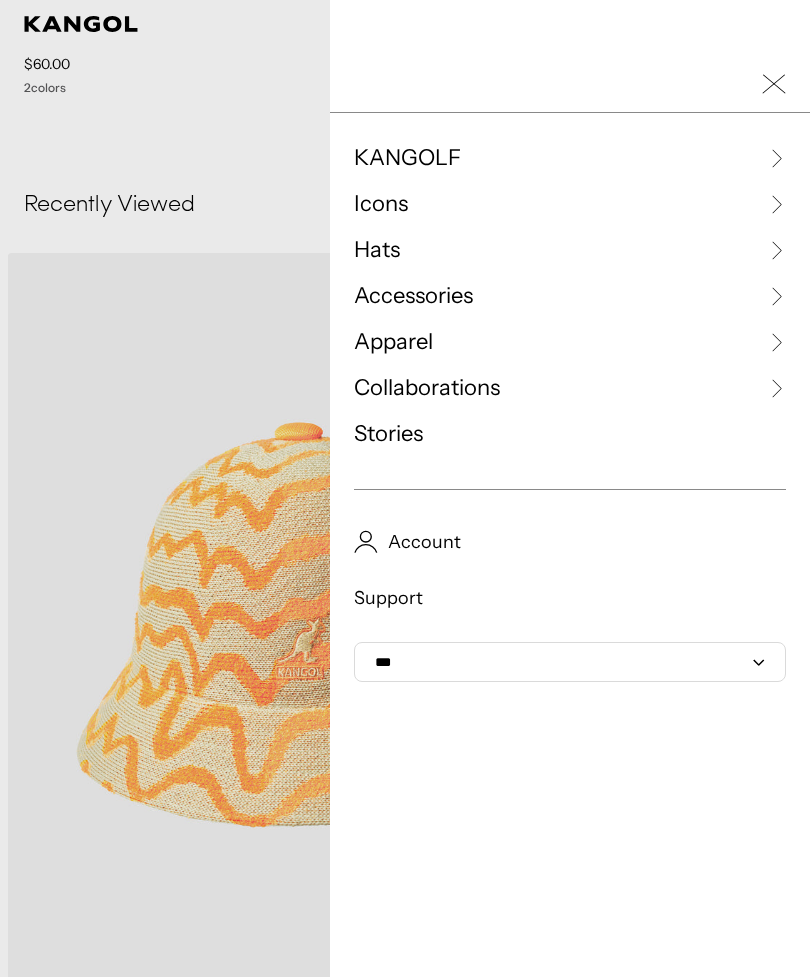 scroll, scrollTop: 0, scrollLeft: 0, axis: both 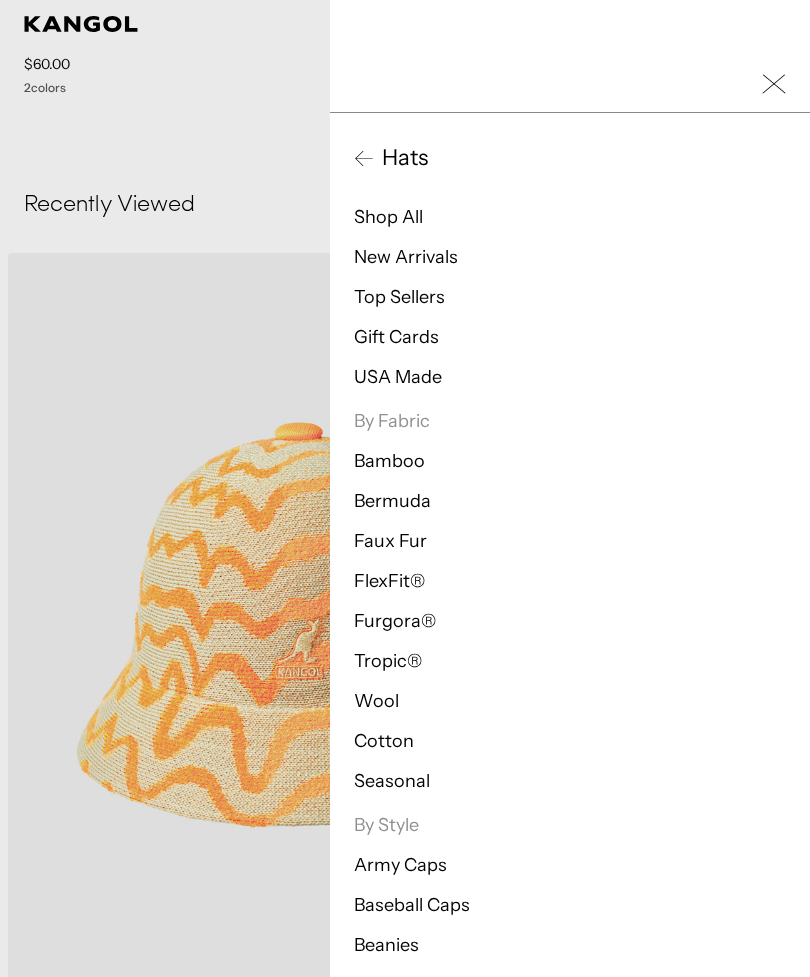 click on "FlexFit®" at bounding box center (389, 581) 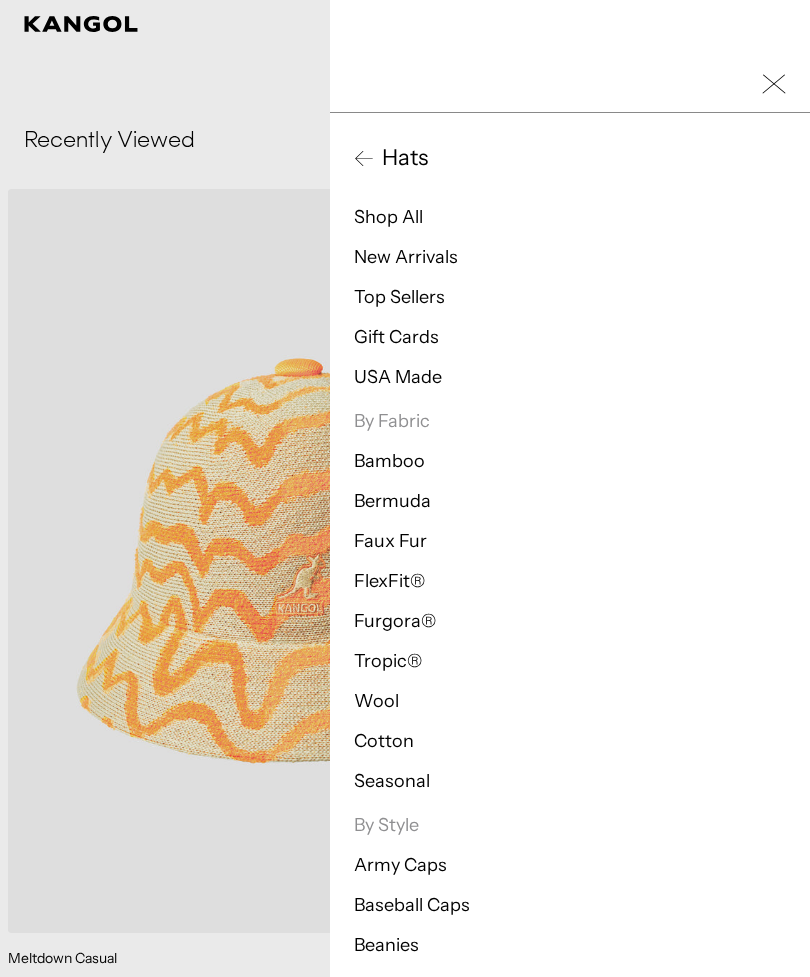 scroll, scrollTop: 0, scrollLeft: 0, axis: both 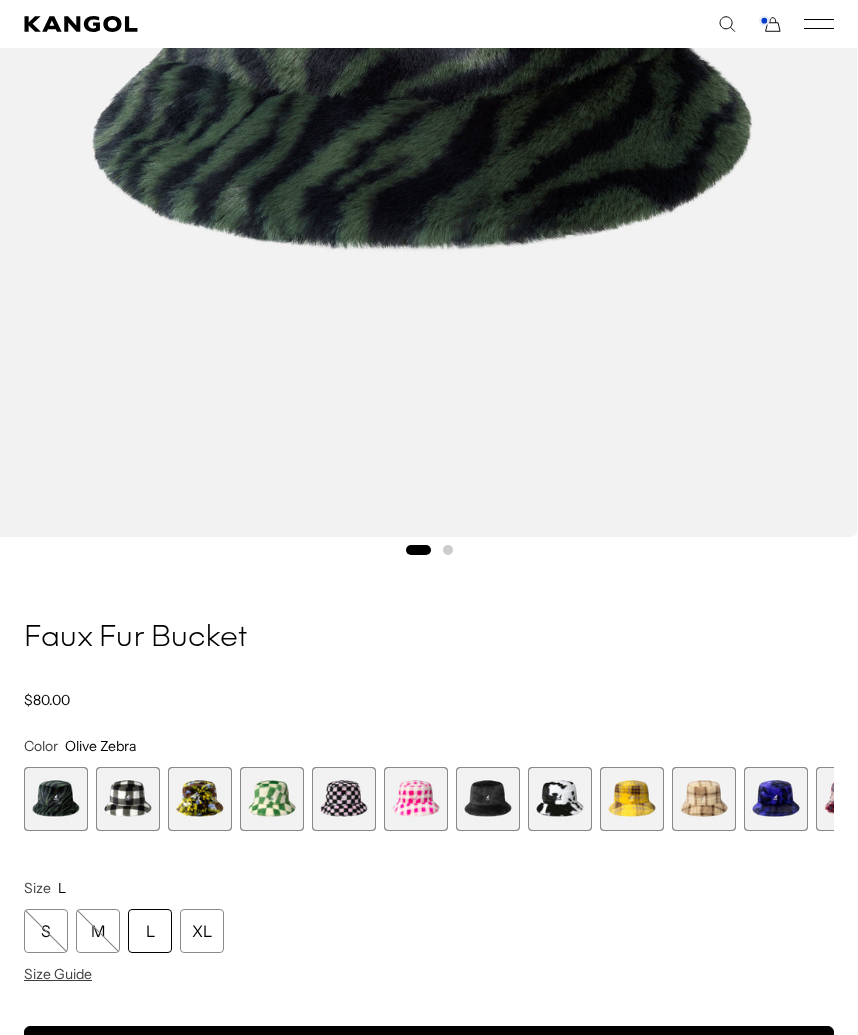 click at bounding box center [632, 799] 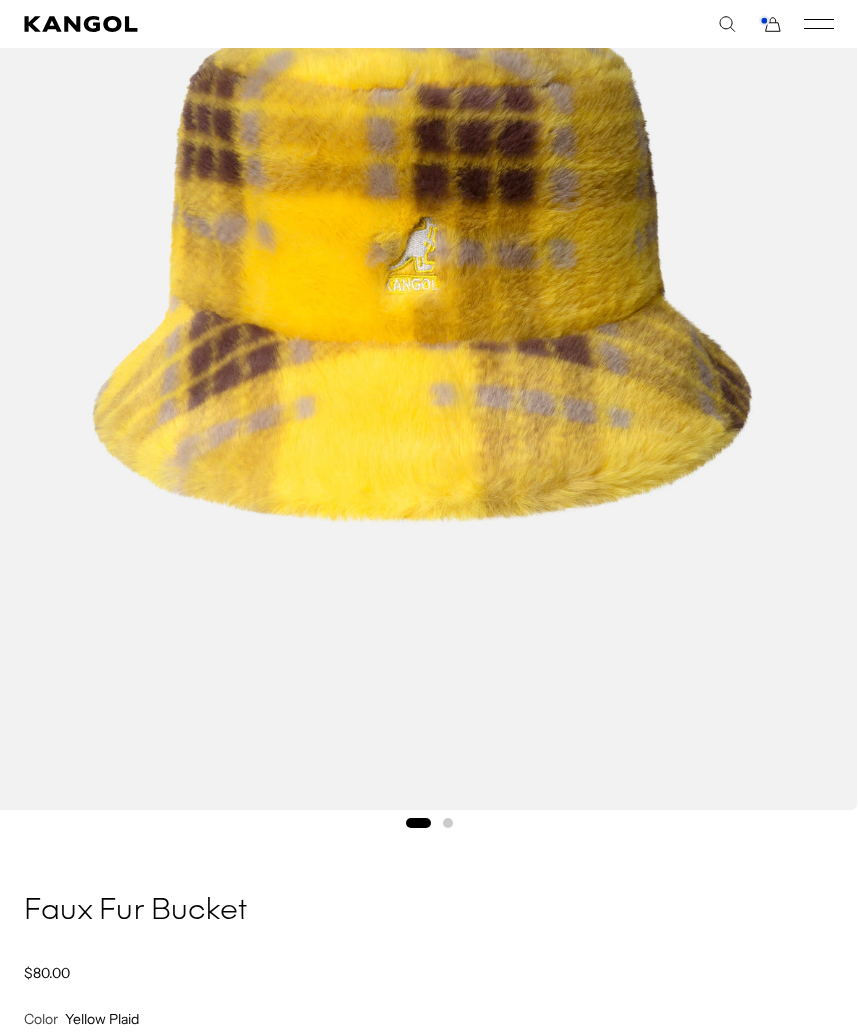 scroll, scrollTop: 429, scrollLeft: 0, axis: vertical 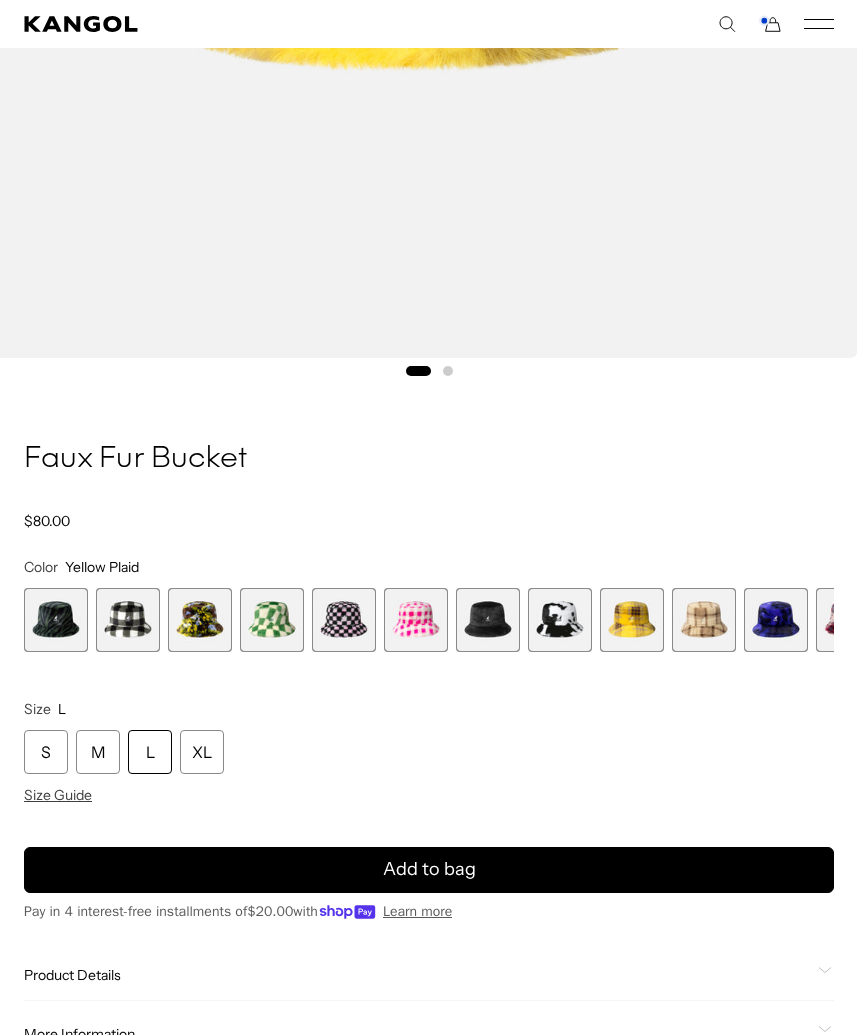 click on "L" at bounding box center [150, 752] 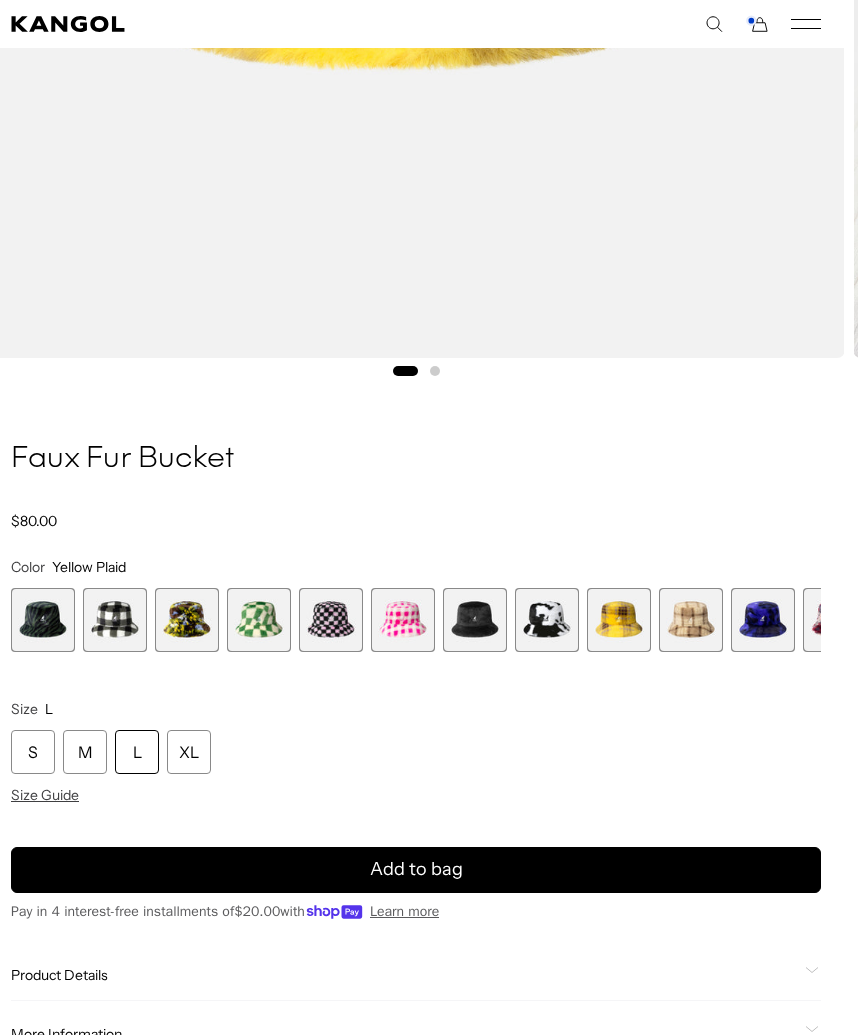 scroll, scrollTop: 904, scrollLeft: 15, axis: both 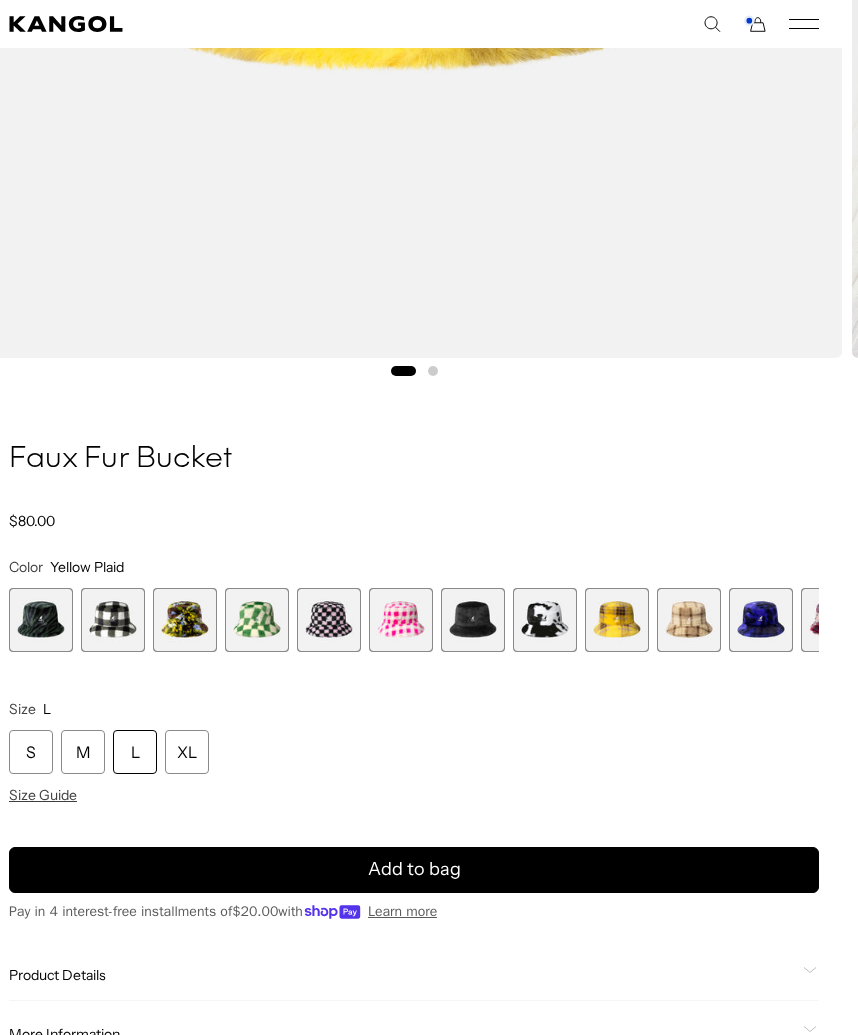 click on "L" at bounding box center (135, 752) 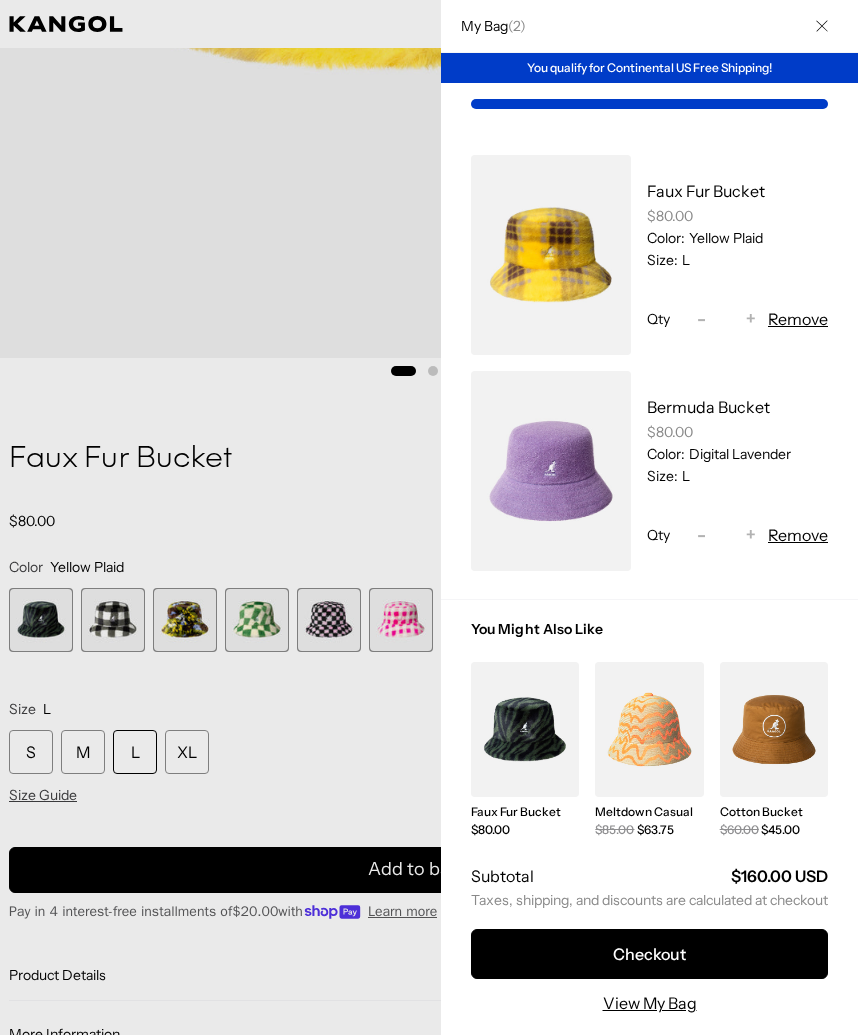 scroll, scrollTop: 0, scrollLeft: 0, axis: both 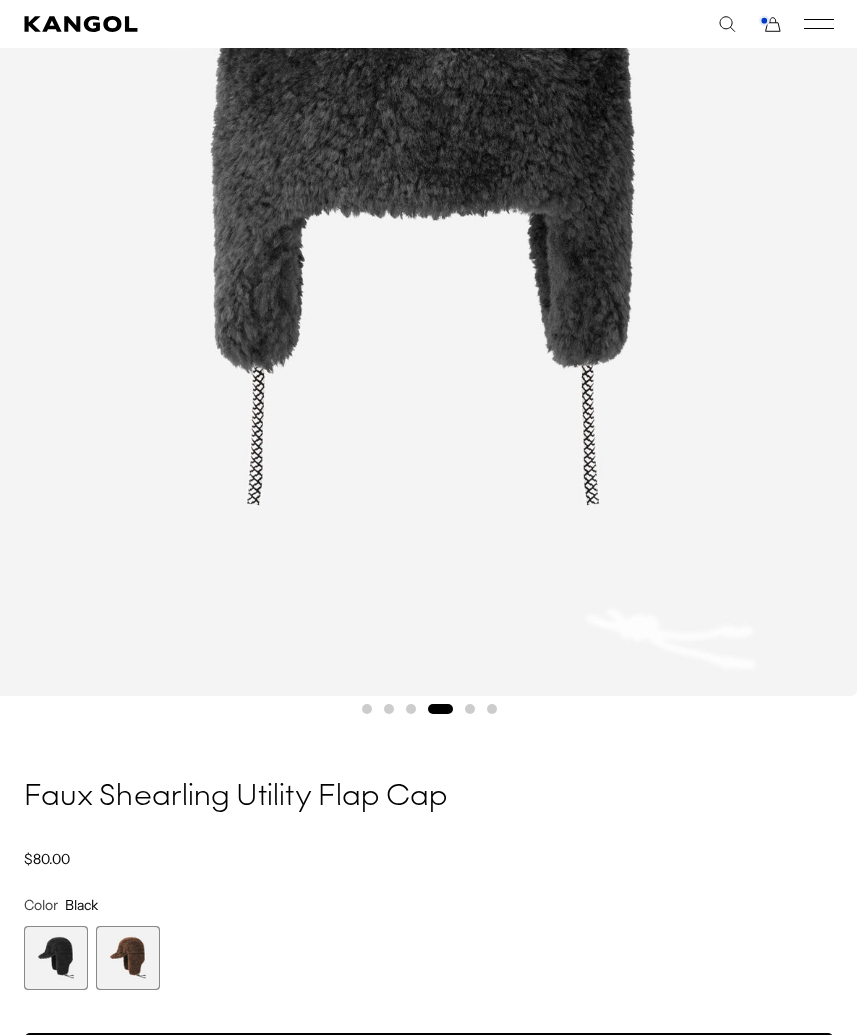 click at bounding box center (128, 958) 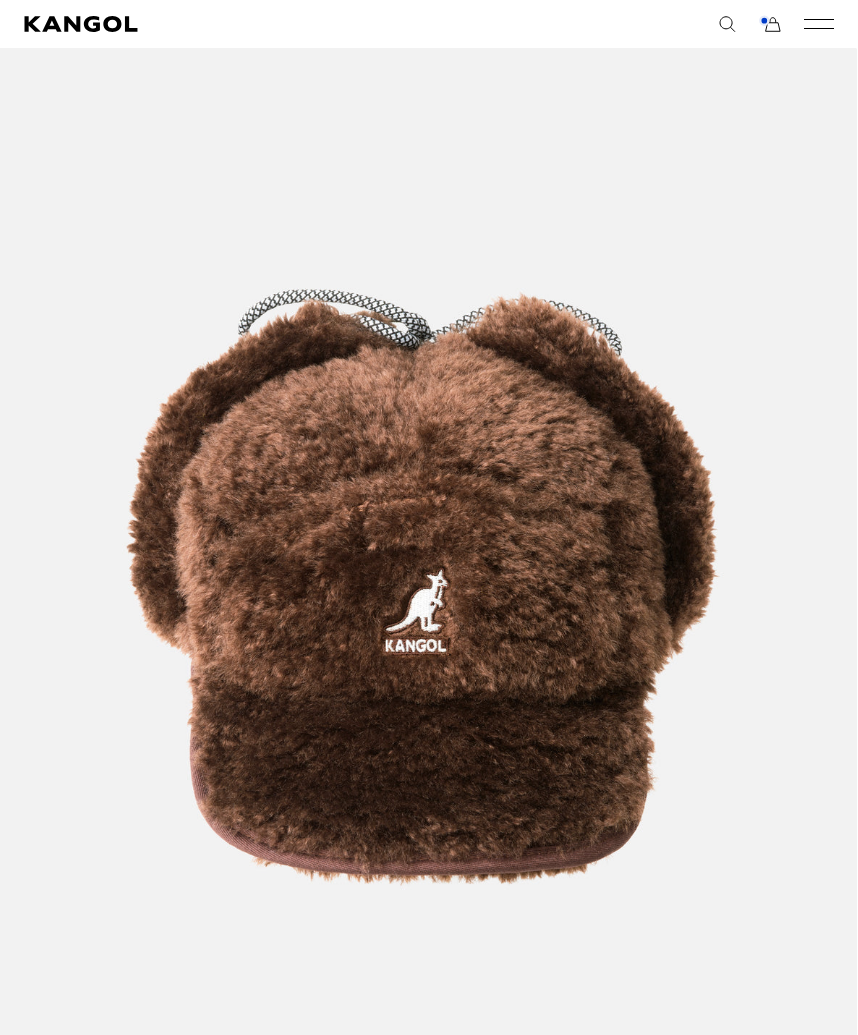 scroll, scrollTop: 148, scrollLeft: 0, axis: vertical 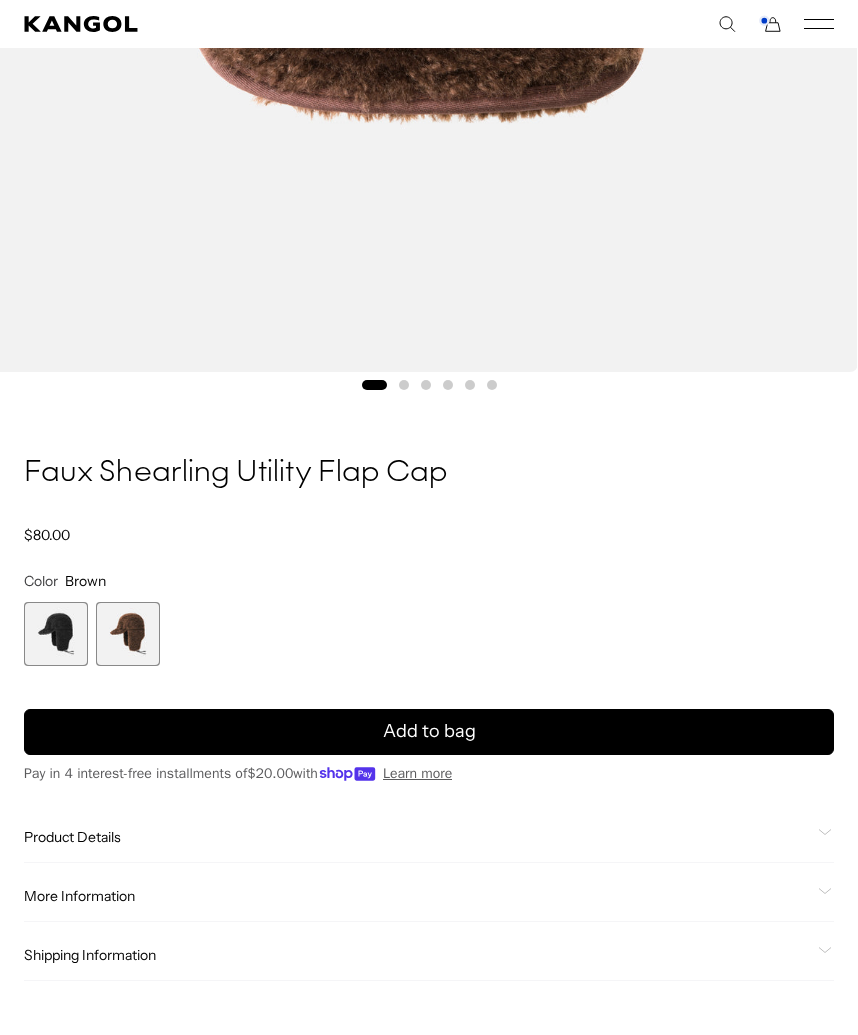 click at bounding box center [128, 634] 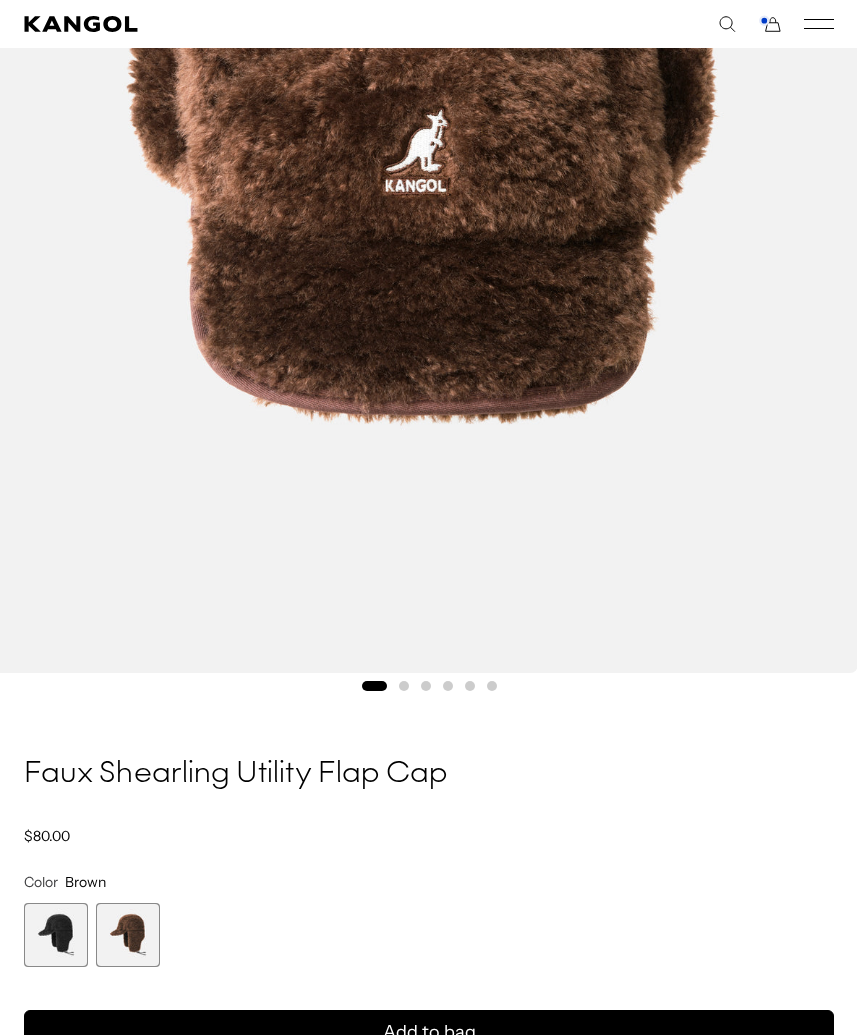 scroll, scrollTop: 588, scrollLeft: 0, axis: vertical 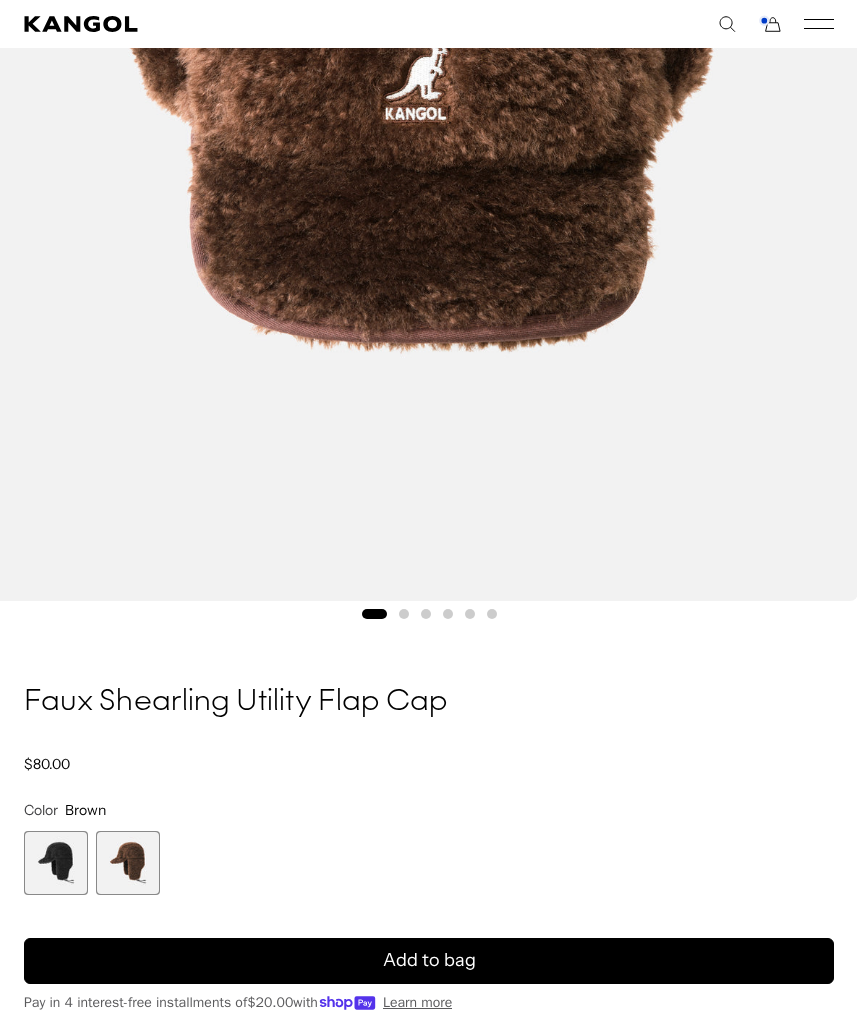 click 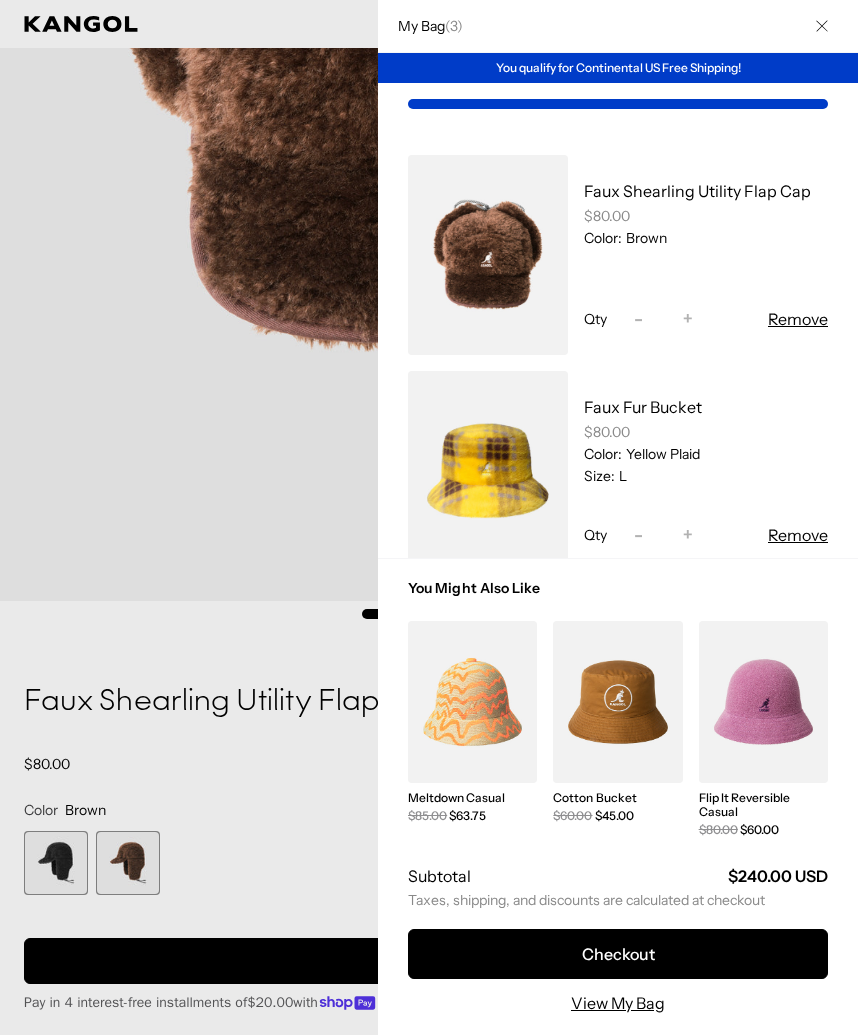 scroll, scrollTop: 0, scrollLeft: 0, axis: both 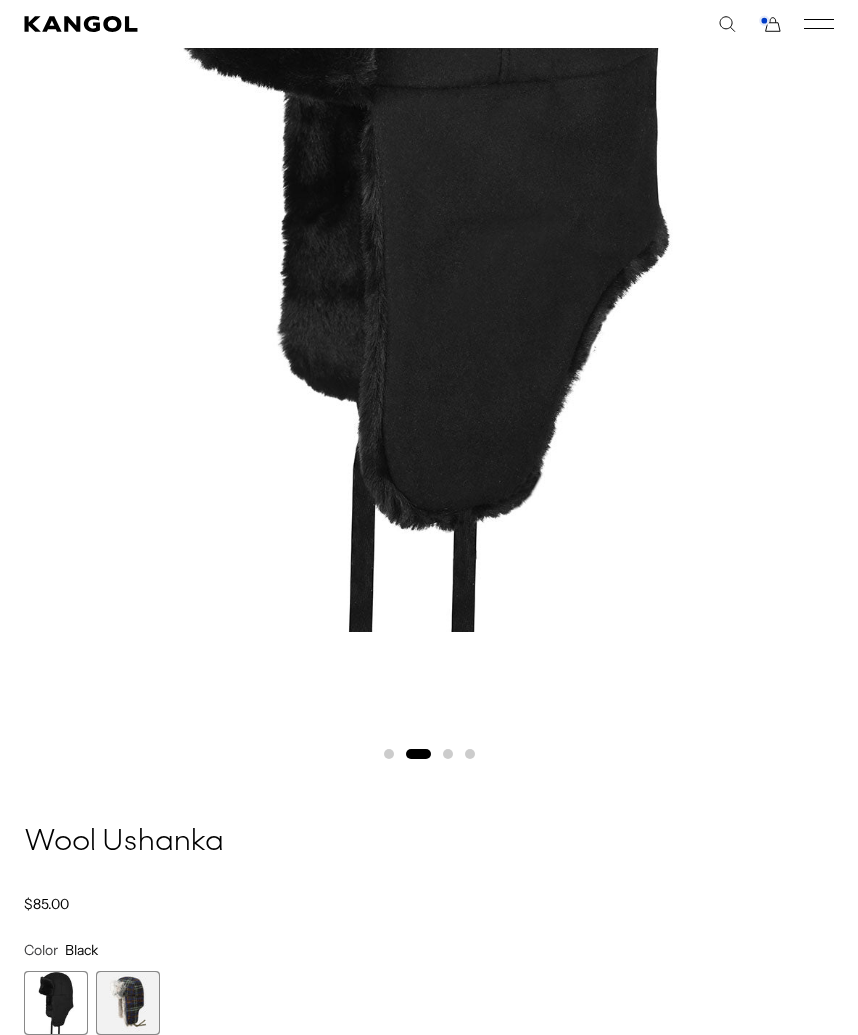 click at bounding box center [128, 1003] 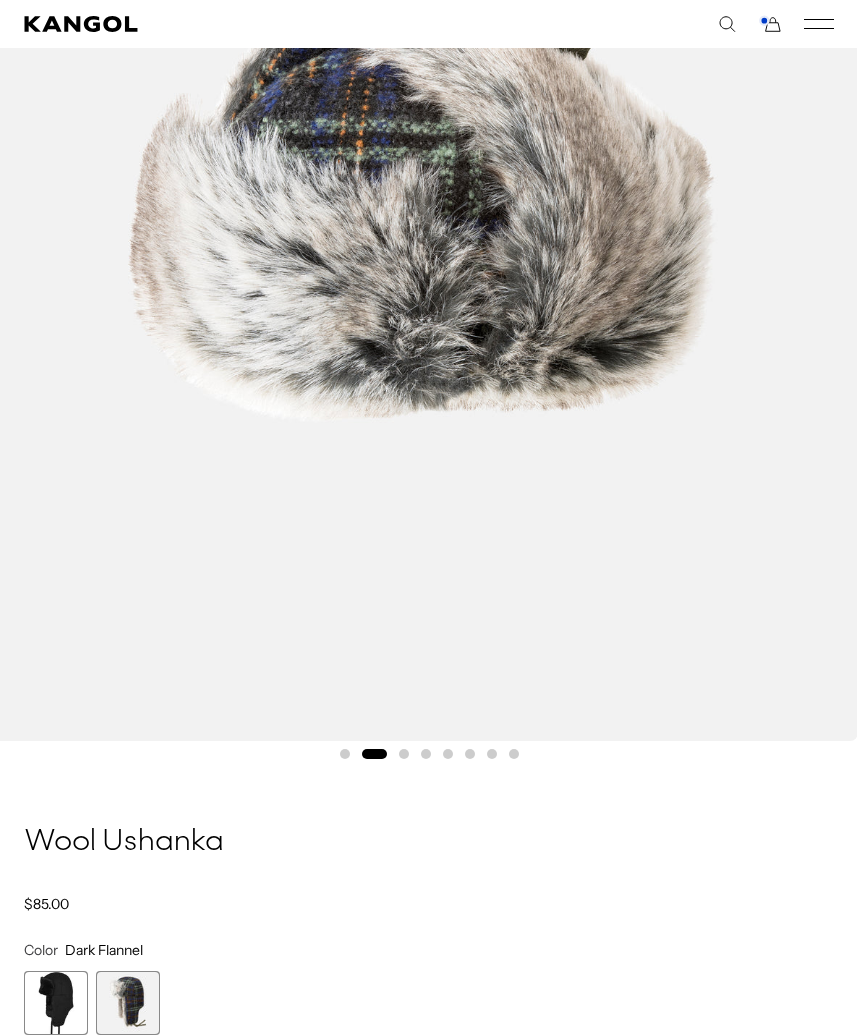 scroll, scrollTop: 0, scrollLeft: 412, axis: horizontal 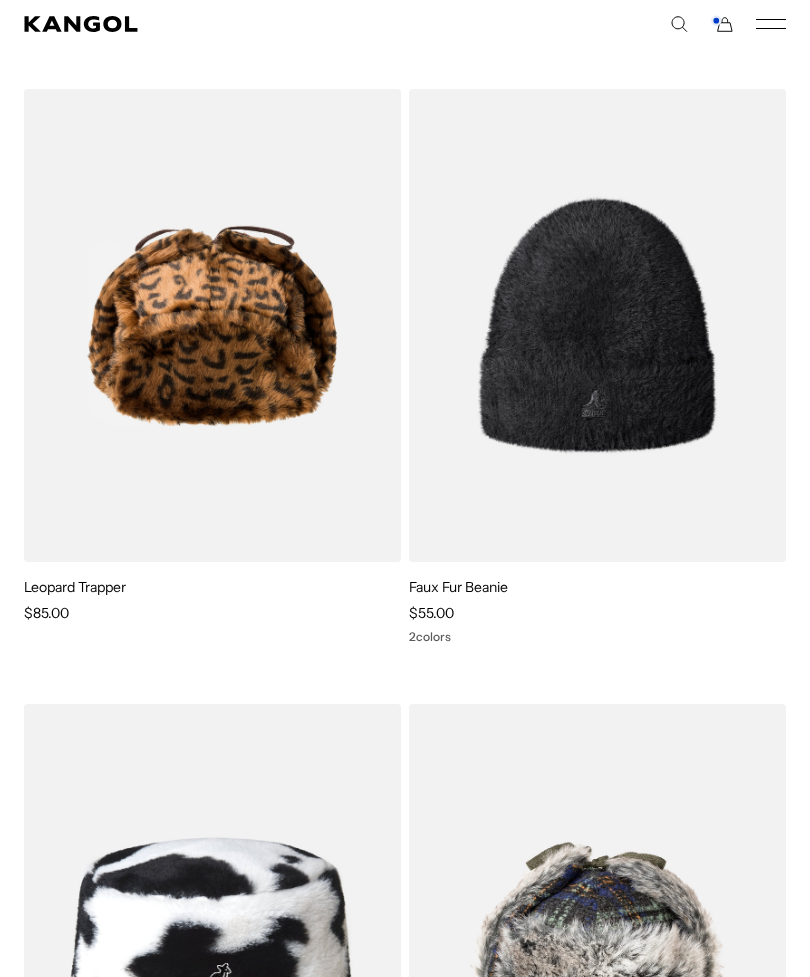 click 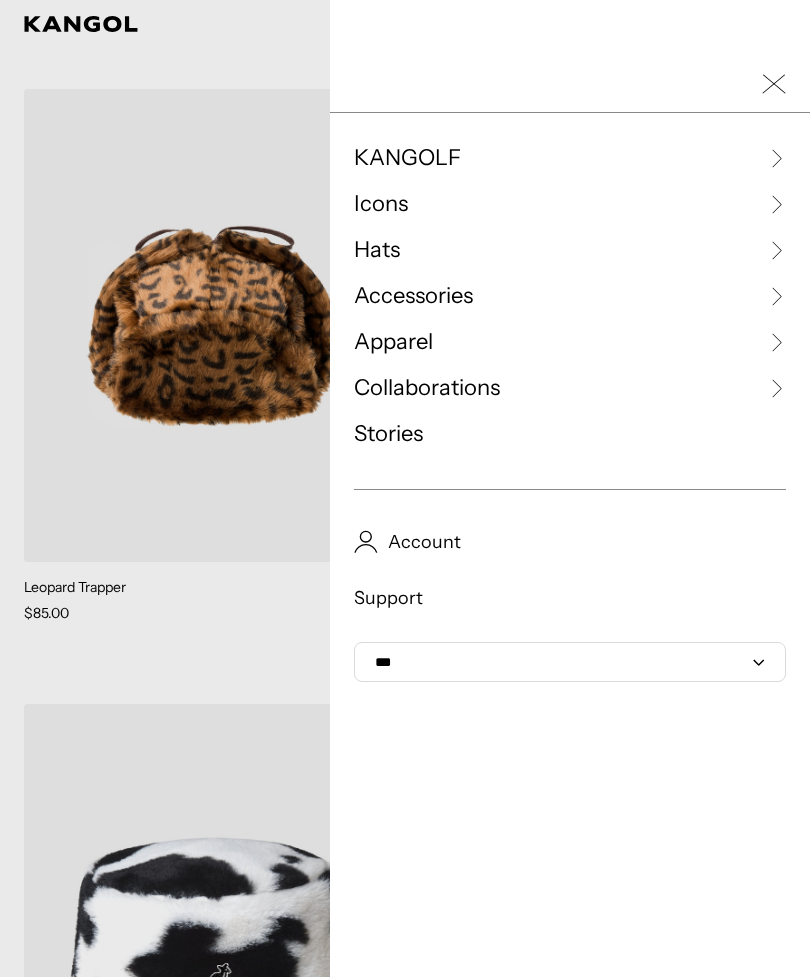 click on "Hats" at bounding box center [377, 250] 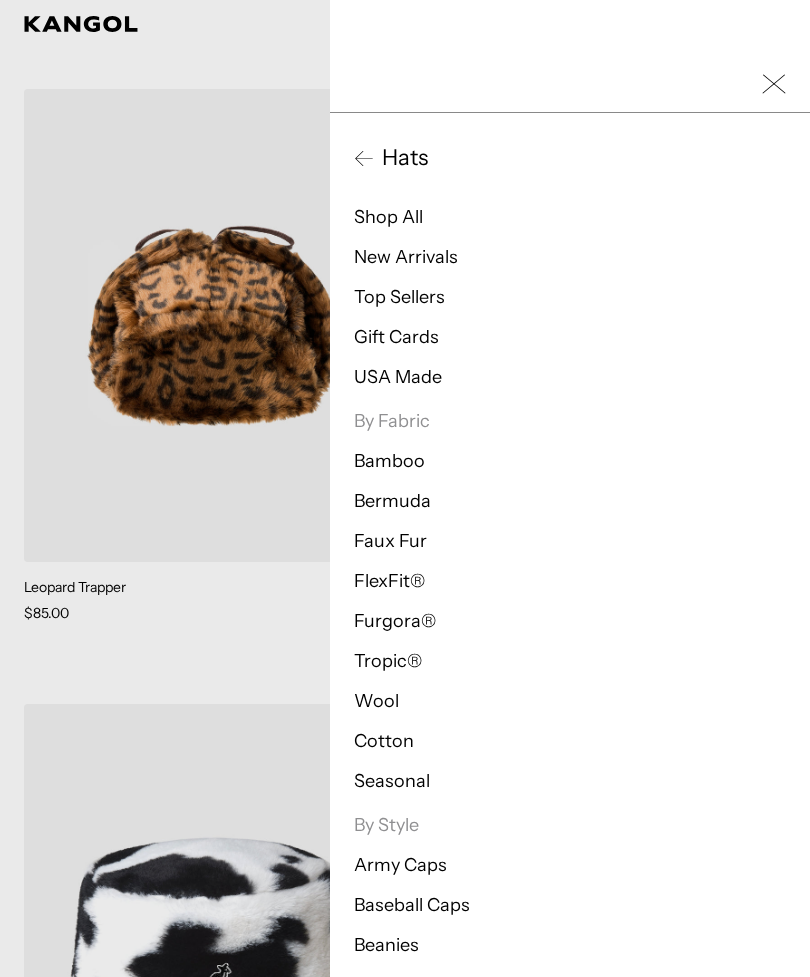 scroll, scrollTop: 0, scrollLeft: 0, axis: both 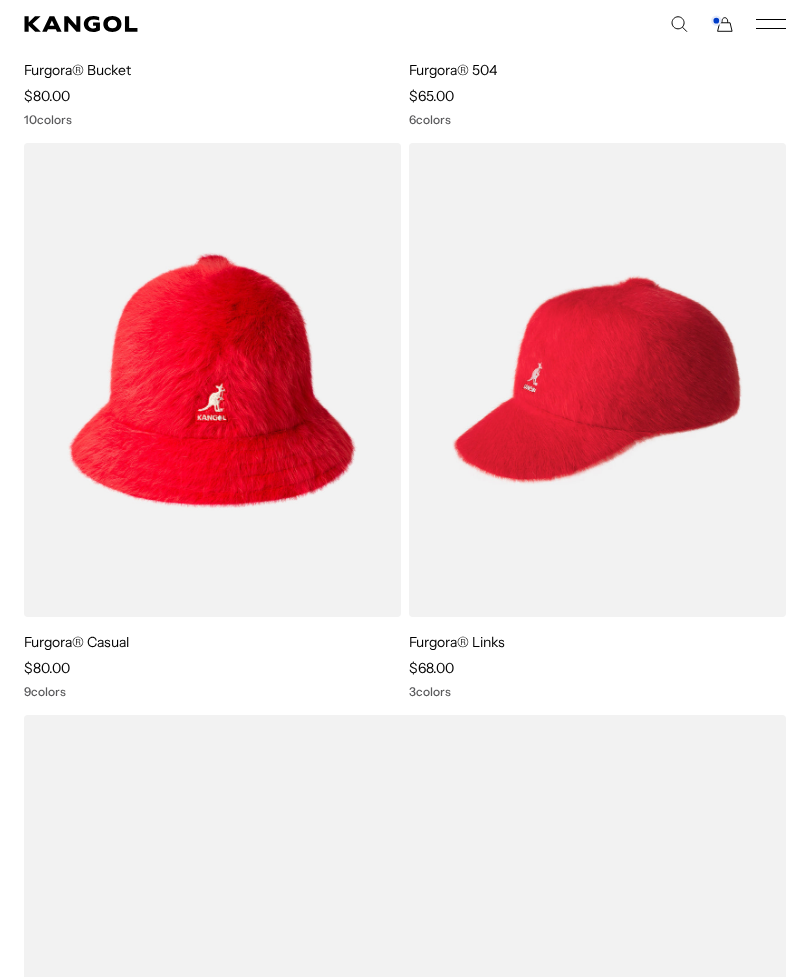click at bounding box center [0, 0] 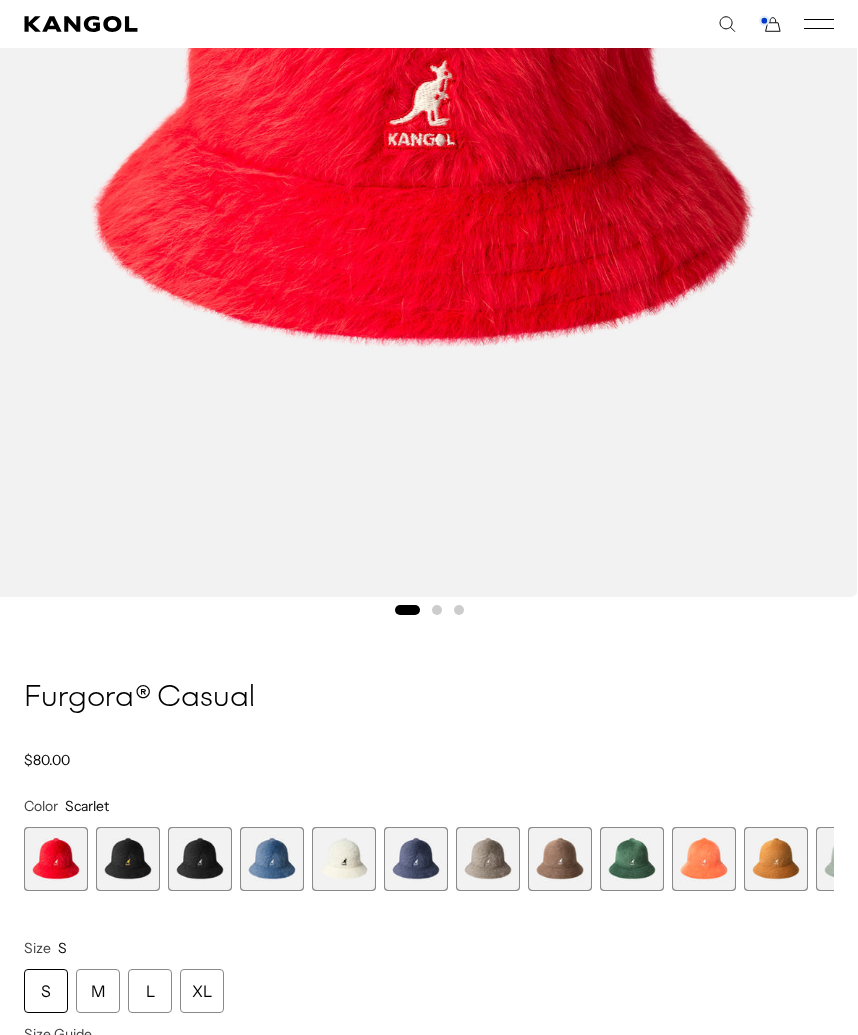 scroll, scrollTop: 0, scrollLeft: 0, axis: both 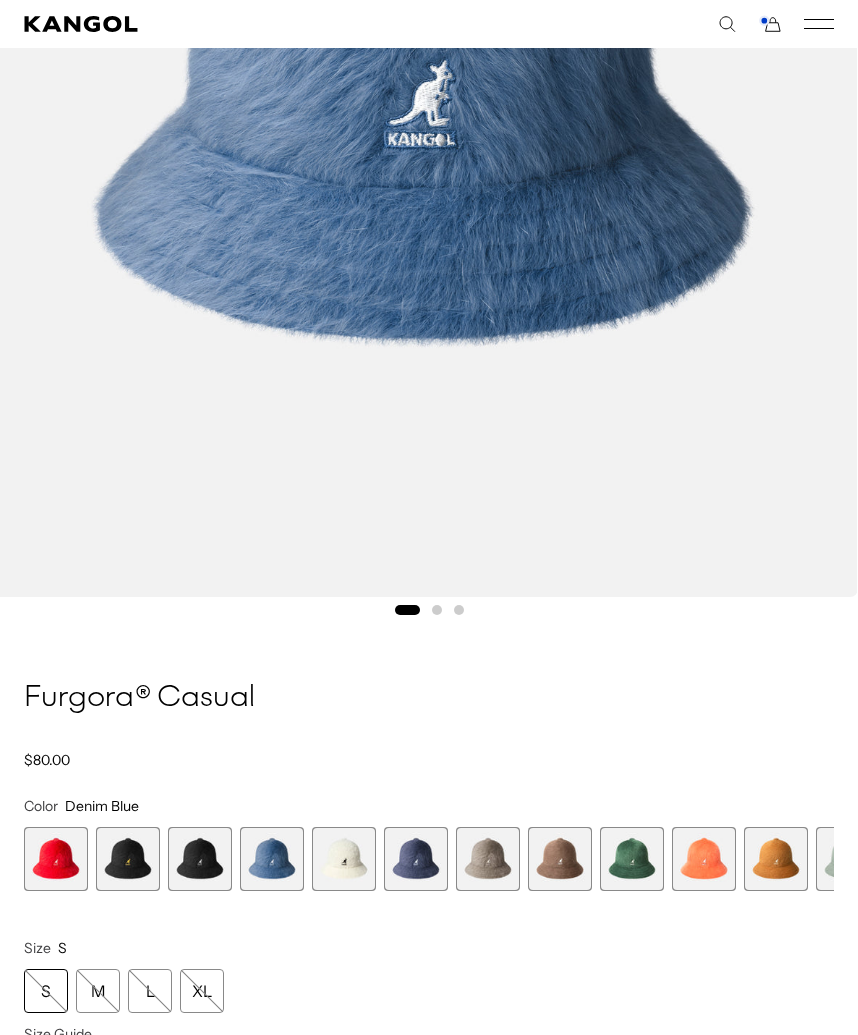 click at bounding box center [344, 859] 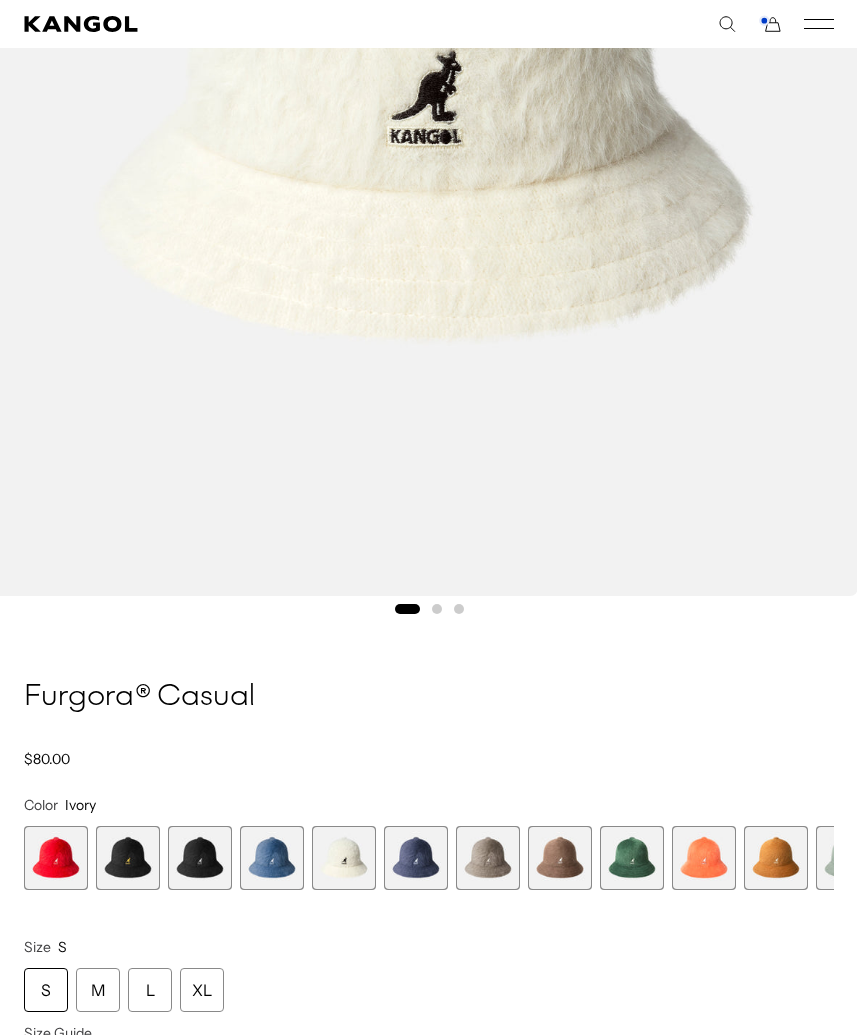 scroll, scrollTop: 691, scrollLeft: 0, axis: vertical 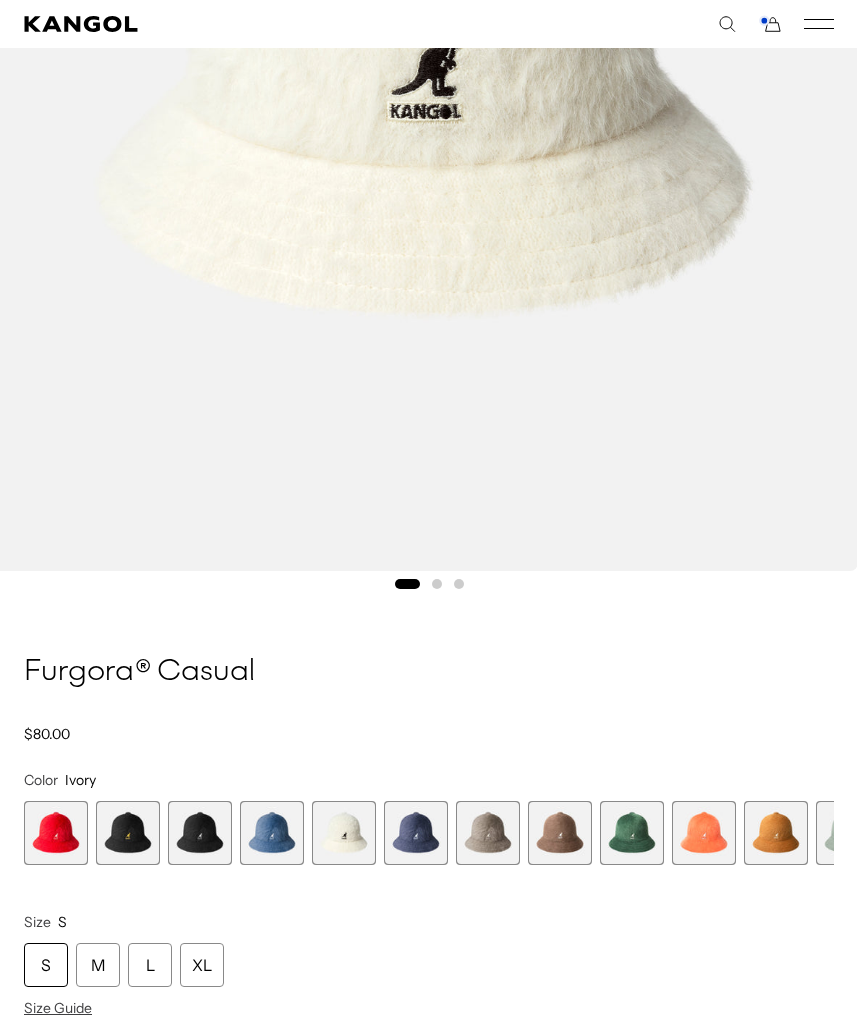 click at bounding box center (488, 833) 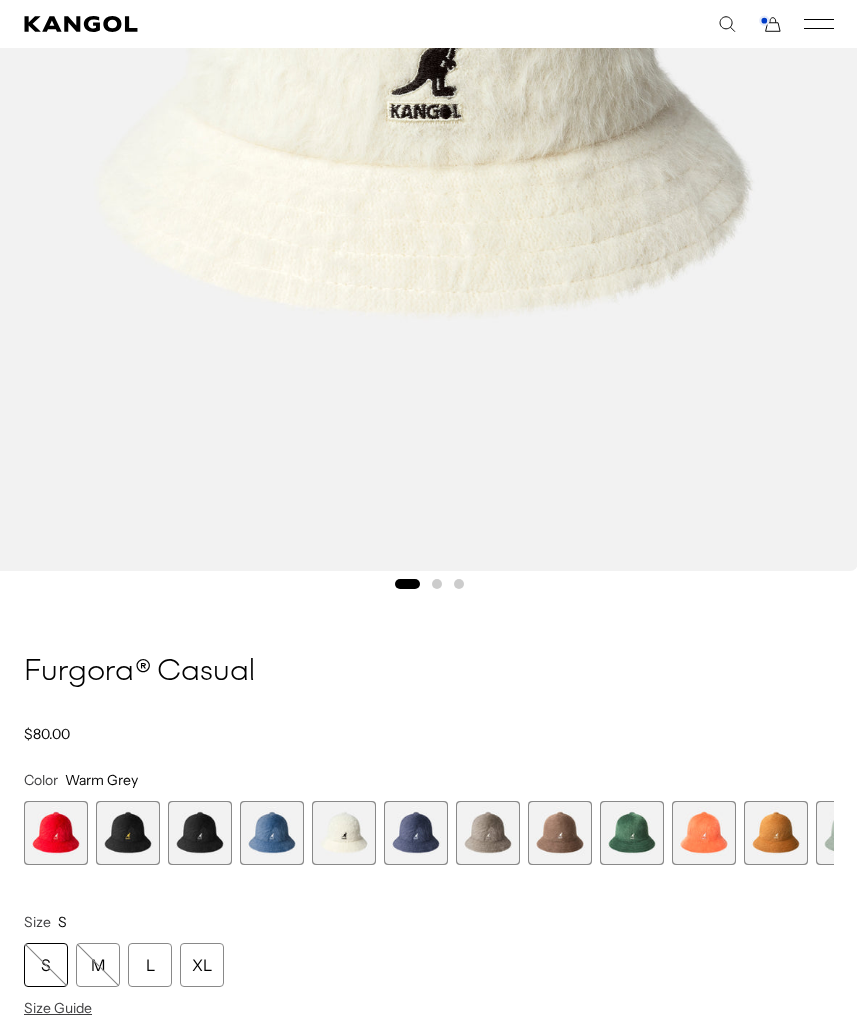 scroll, scrollTop: 0, scrollLeft: 0, axis: both 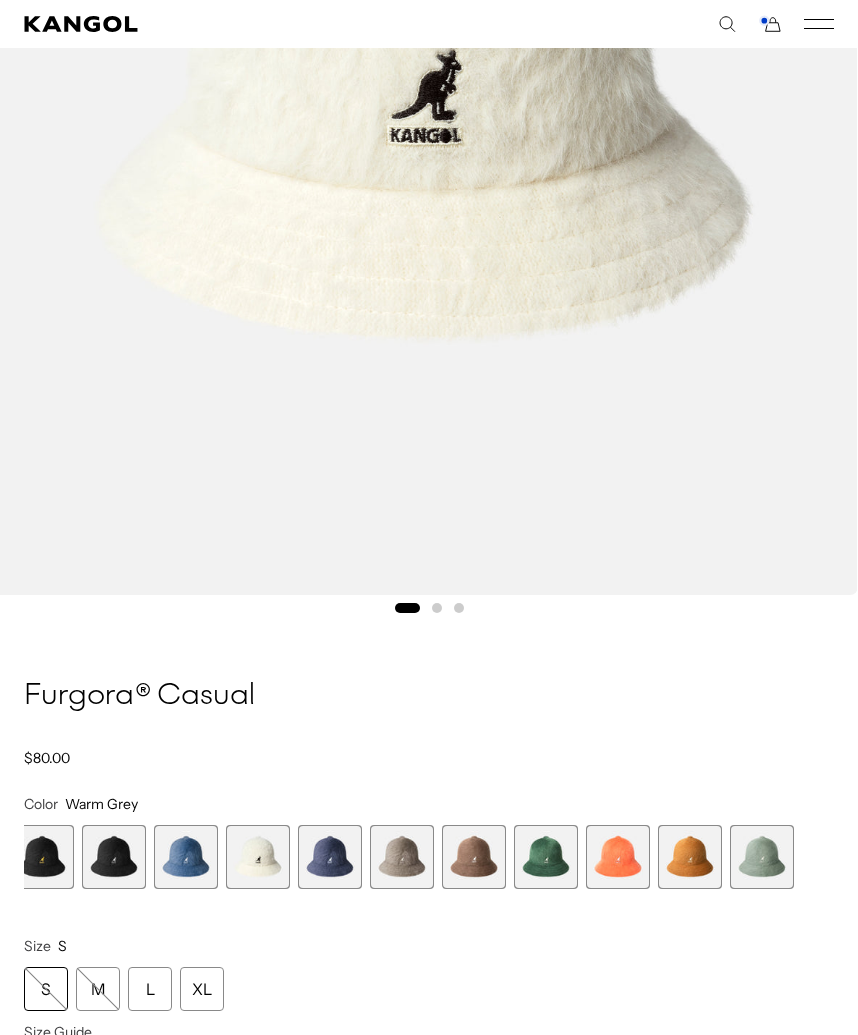 click at bounding box center (690, 857) 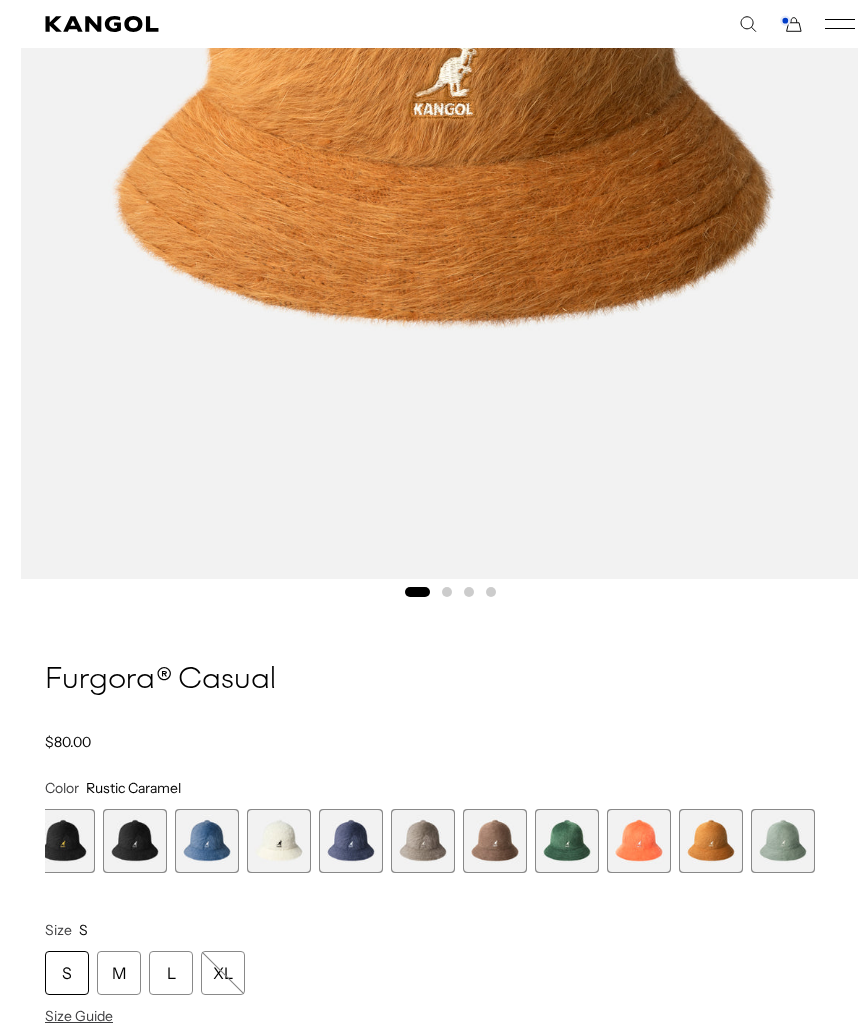 scroll, scrollTop: 676, scrollLeft: 0, axis: vertical 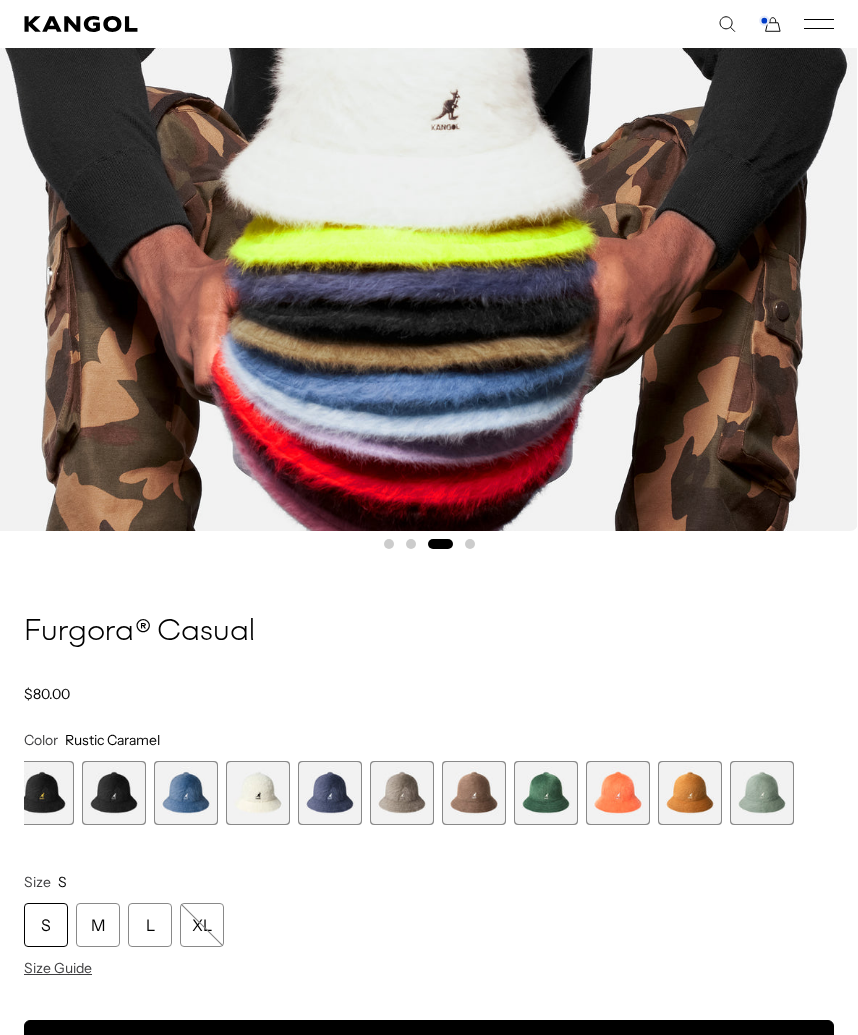 click on "L" at bounding box center [150, 925] 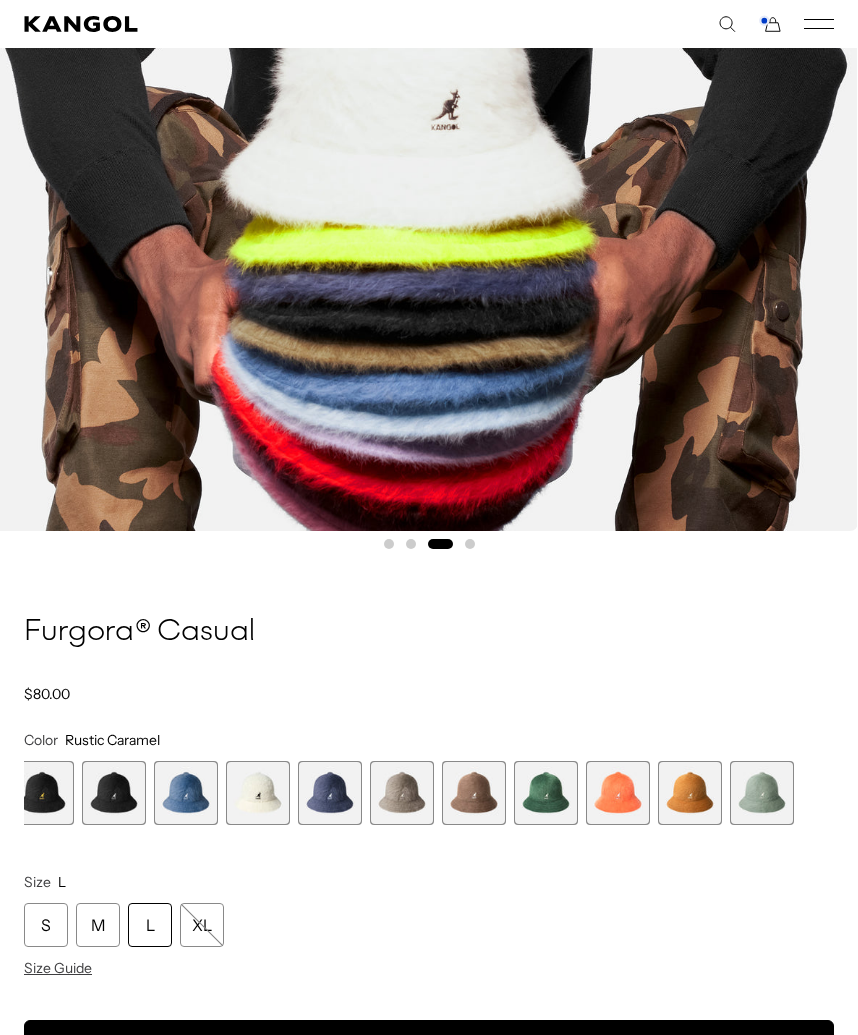 scroll, scrollTop: 0, scrollLeft: 0, axis: both 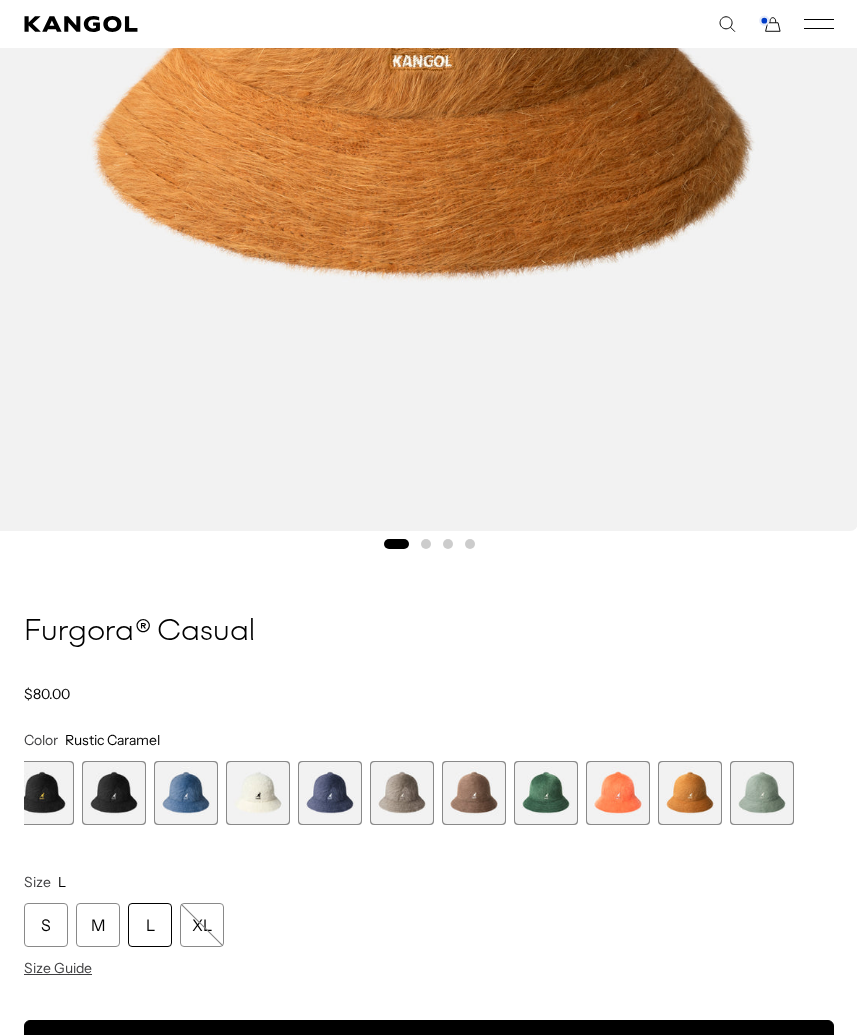 click on "Add to bag" at bounding box center [429, 1042] 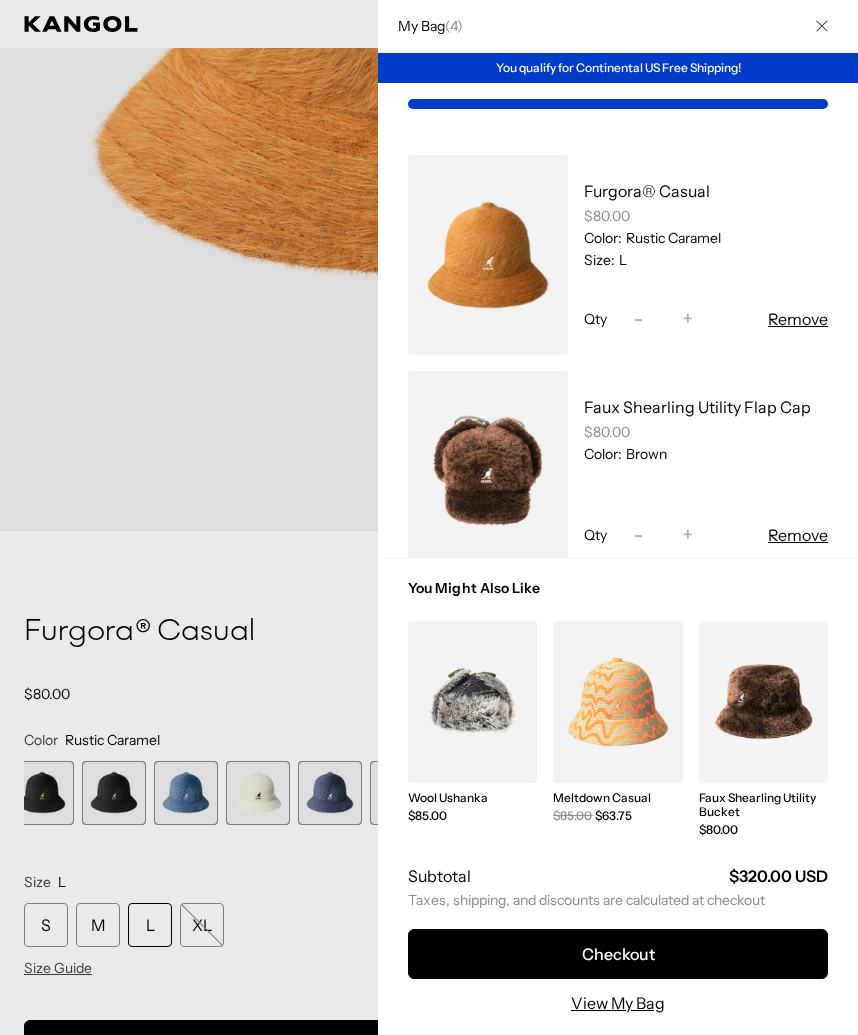 scroll, scrollTop: 0, scrollLeft: 412, axis: horizontal 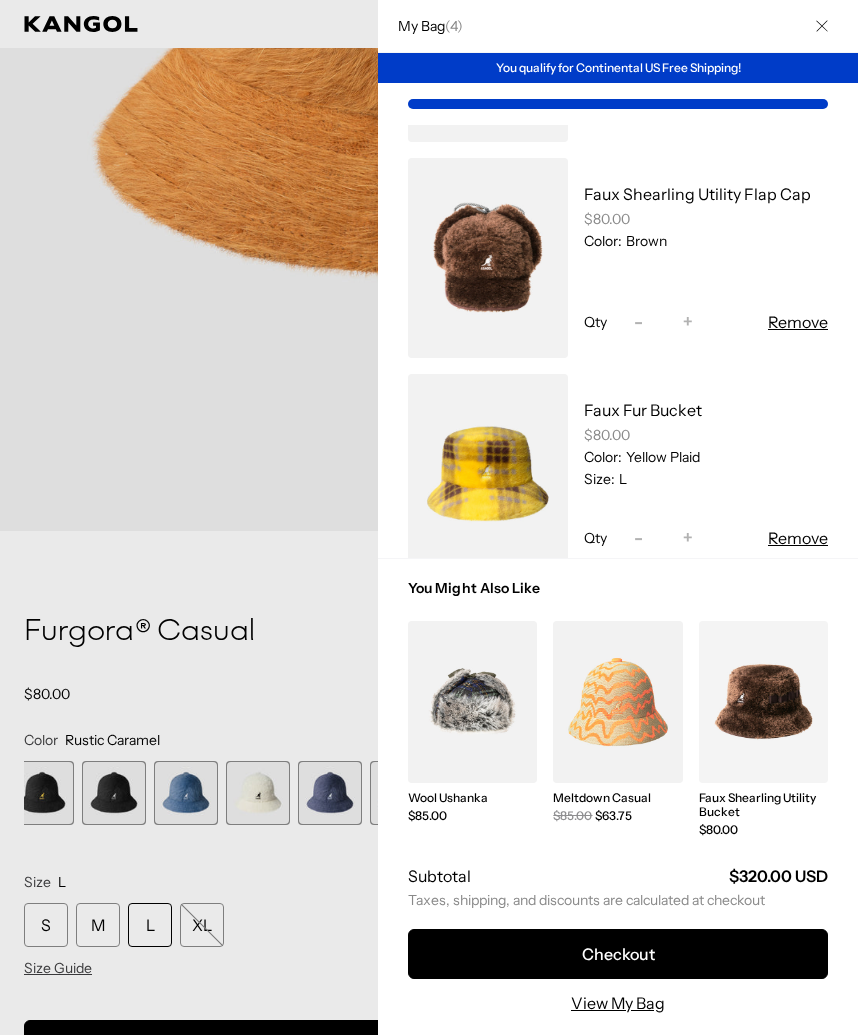 click on "Remove" at bounding box center [798, 538] 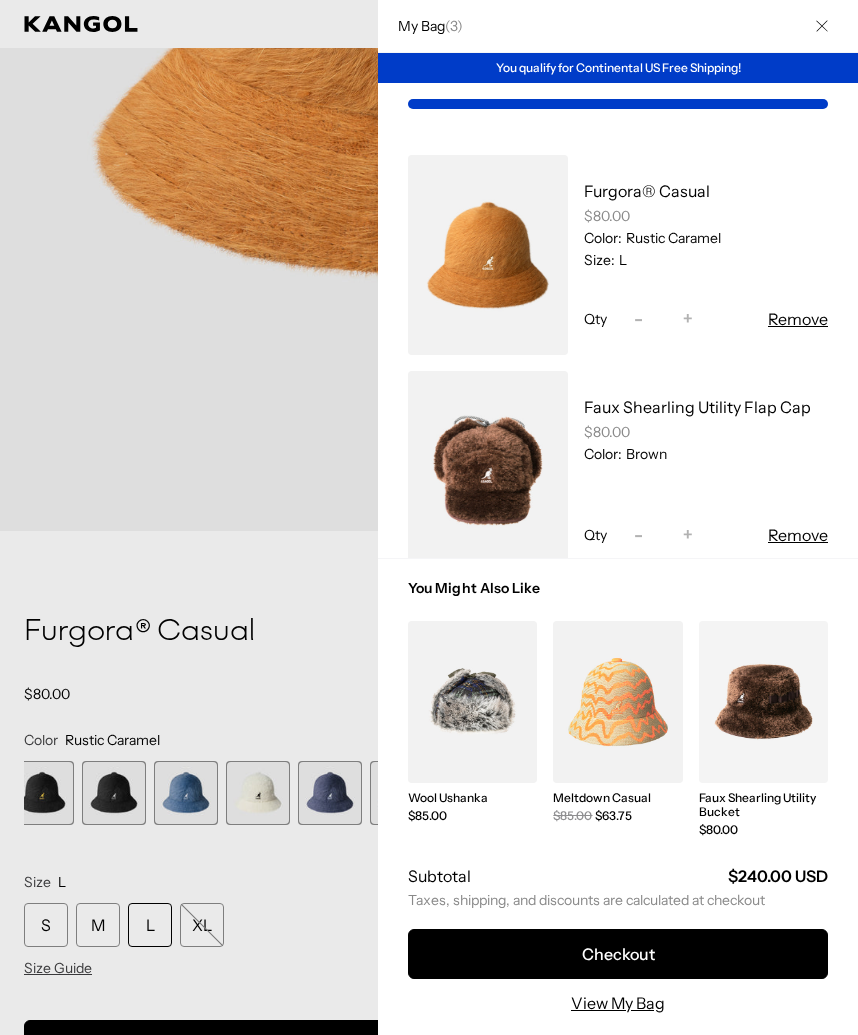 scroll 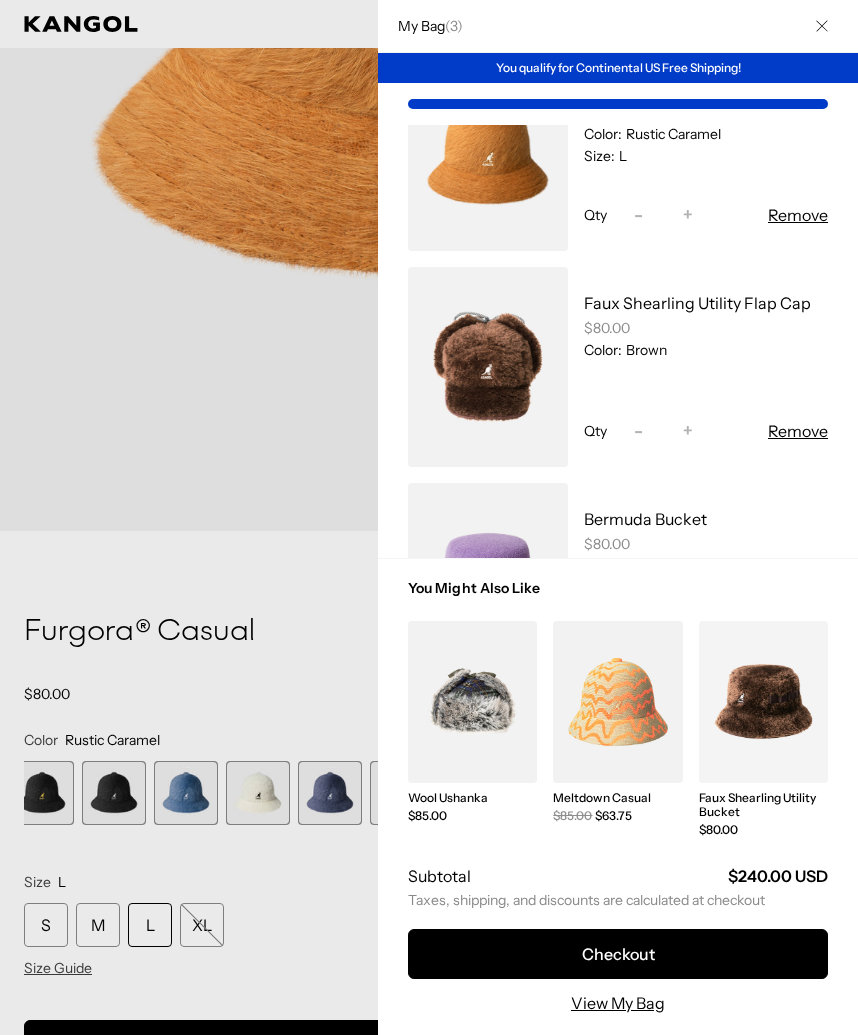 click 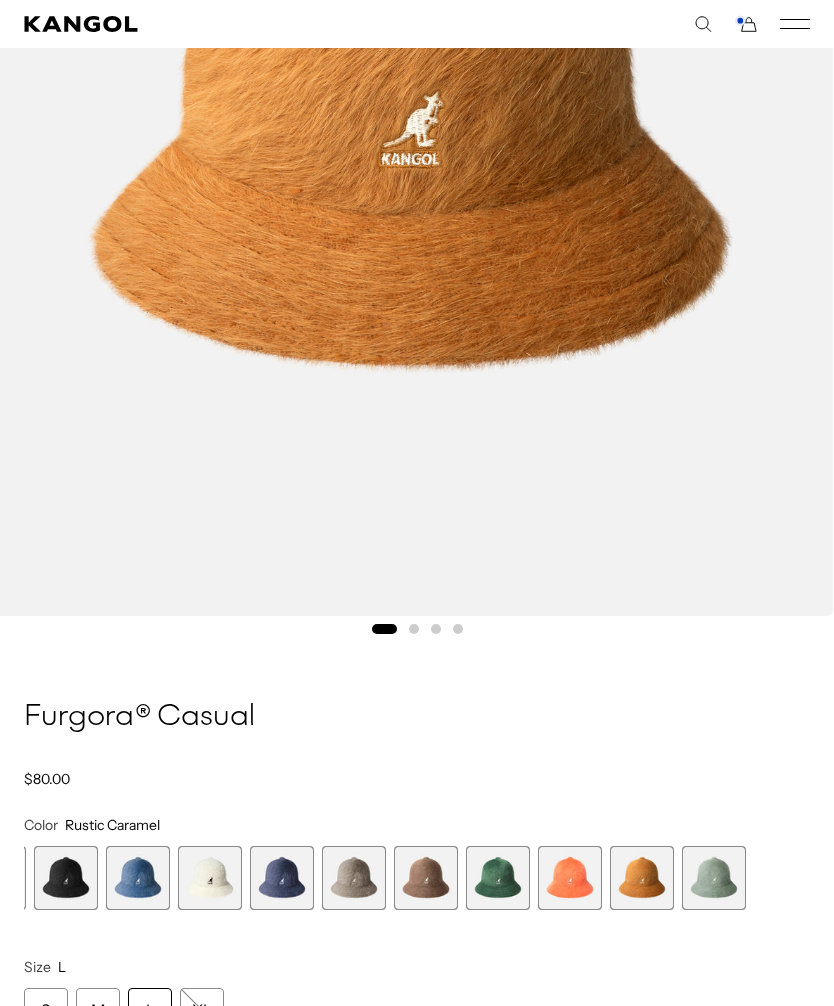 scroll, scrollTop: 0, scrollLeft: 412, axis: horizontal 